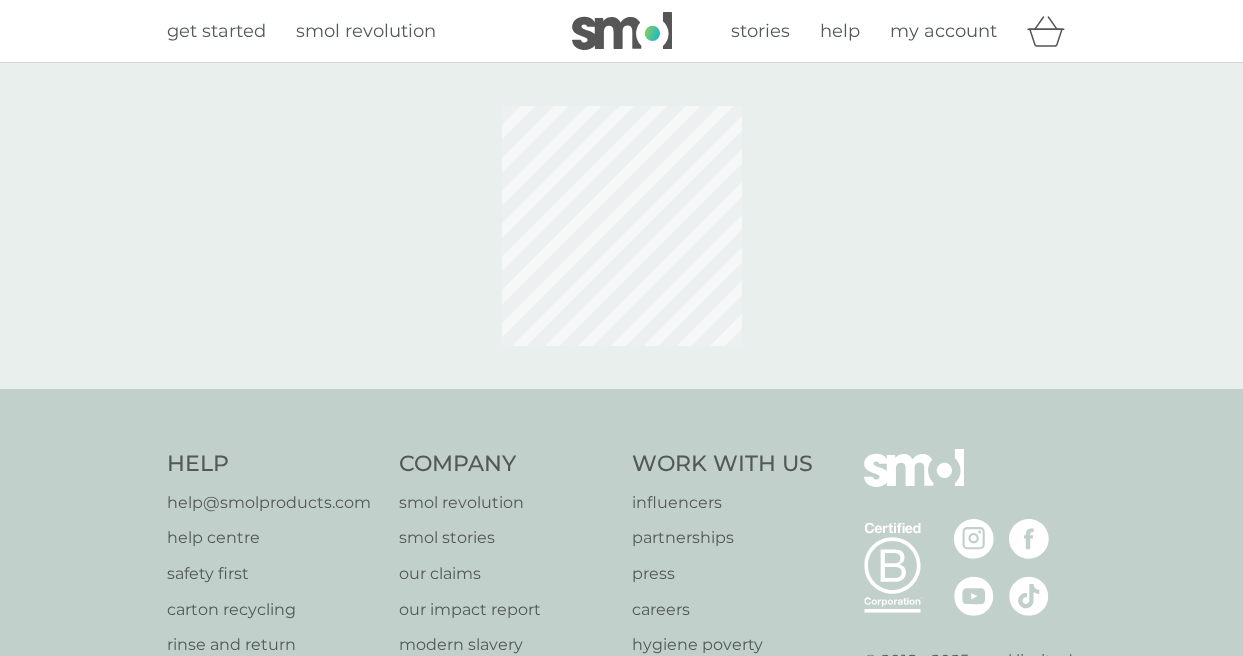 scroll, scrollTop: 0, scrollLeft: 0, axis: both 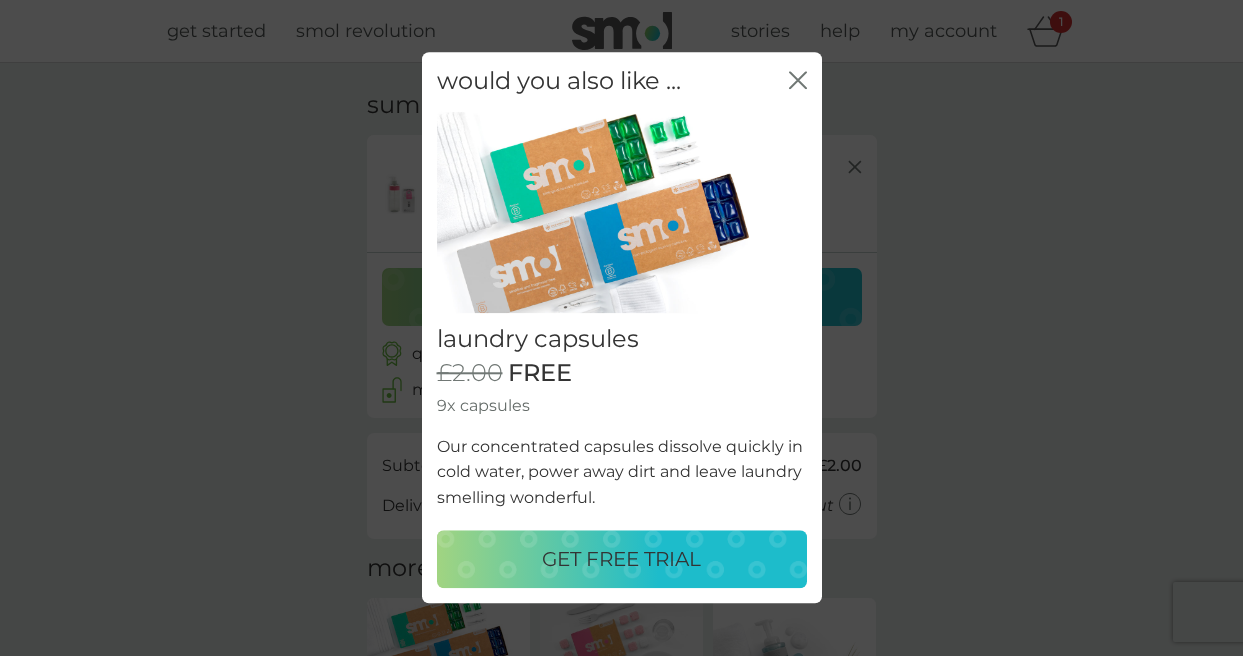 click on "GET FREE TRIAL" at bounding box center [621, 560] 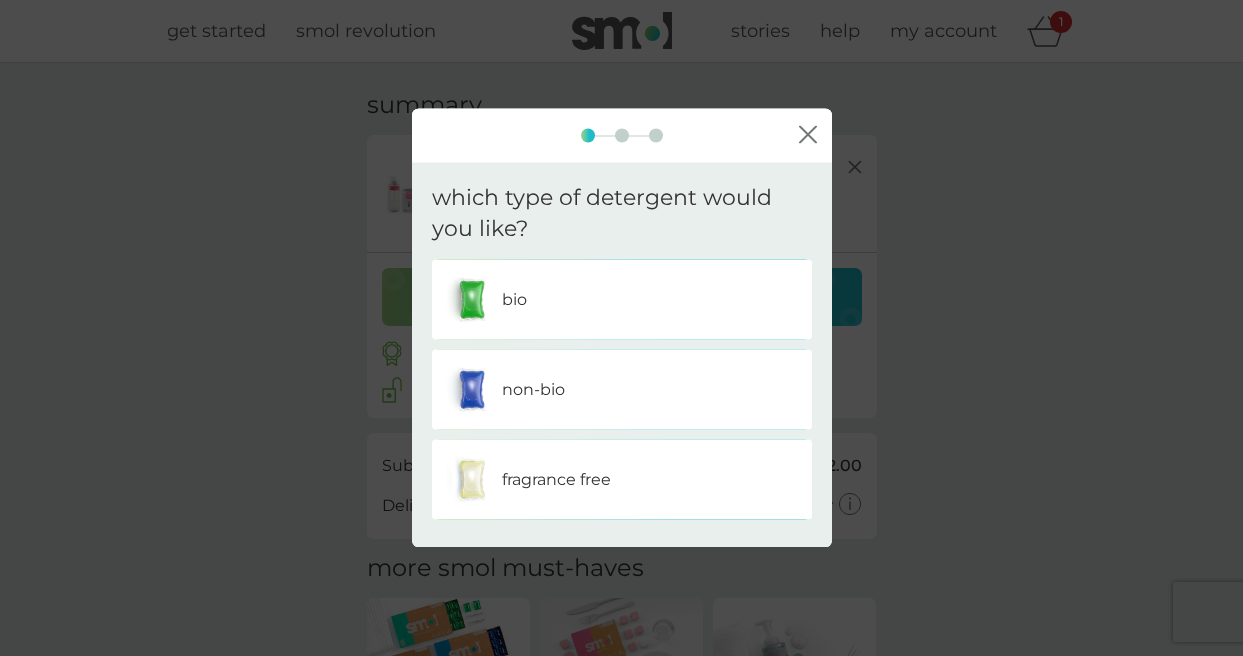 click on "non-bio" at bounding box center [533, 389] 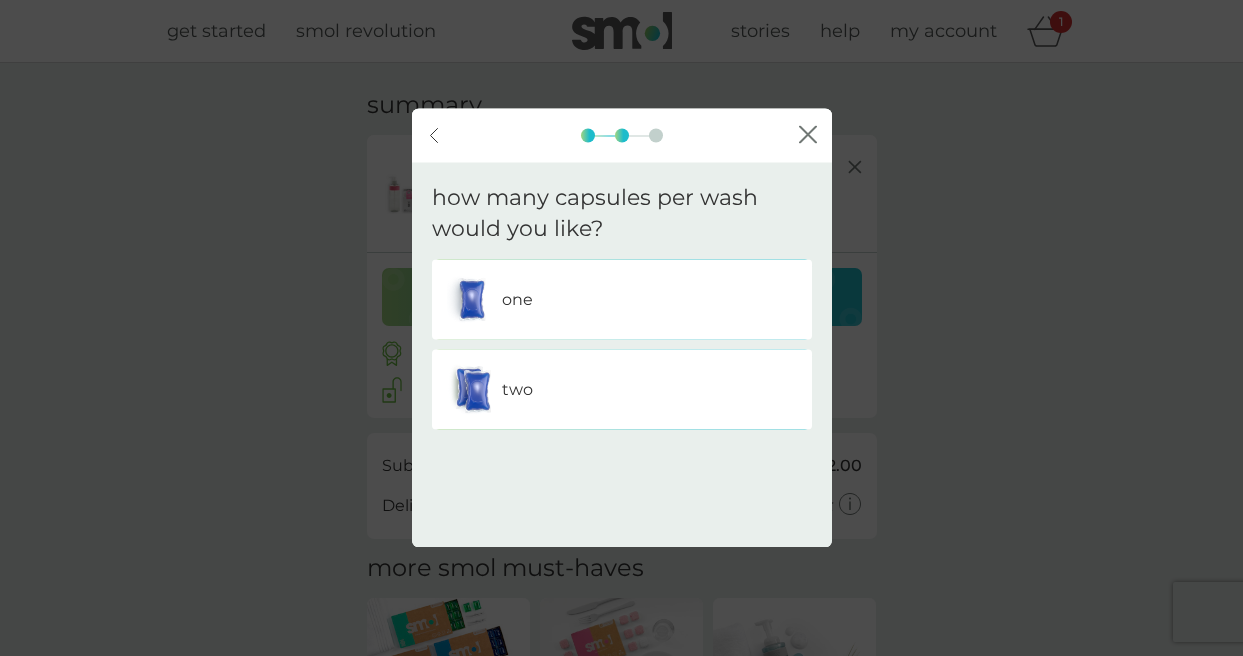 click on "one" at bounding box center (622, 299) 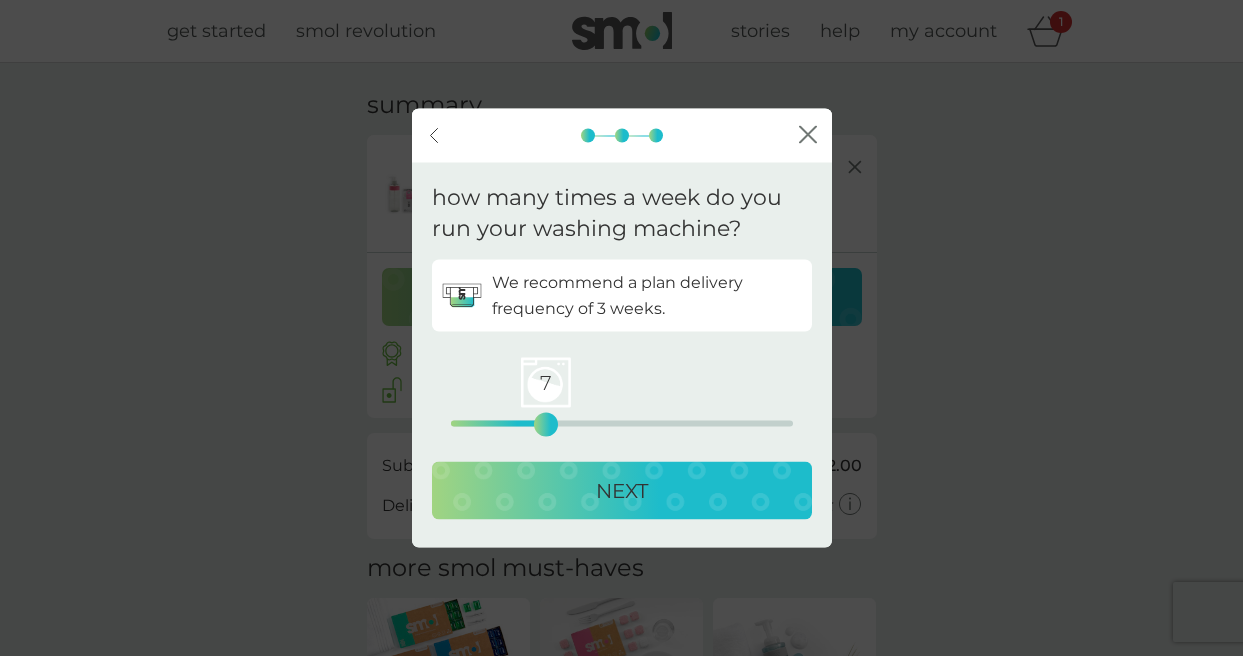 drag, startPoint x: 454, startPoint y: 423, endPoint x: 550, endPoint y: 422, distance: 96.00521 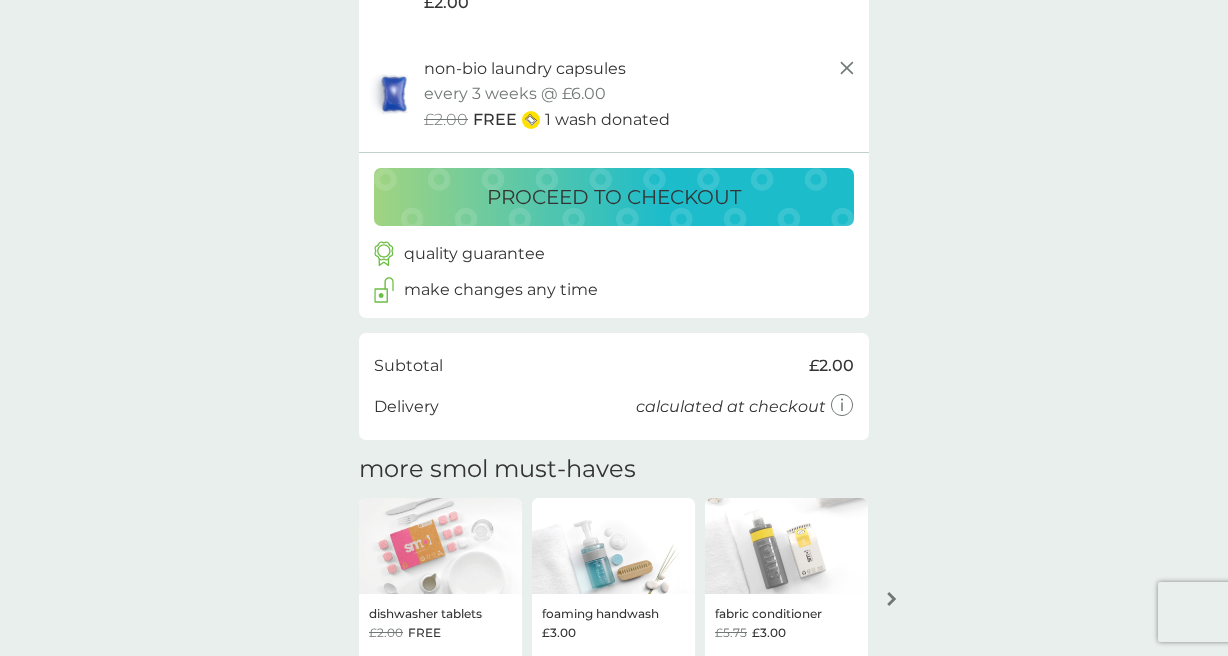 scroll, scrollTop: 0, scrollLeft: 0, axis: both 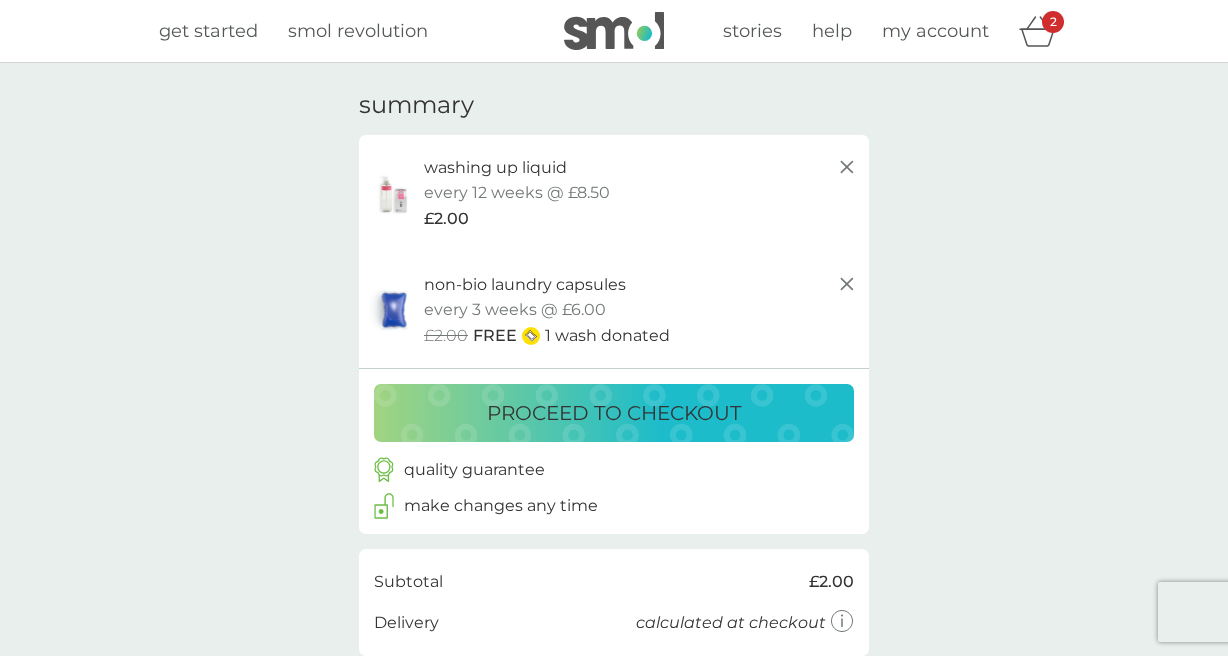 click on "get started" at bounding box center [208, 31] 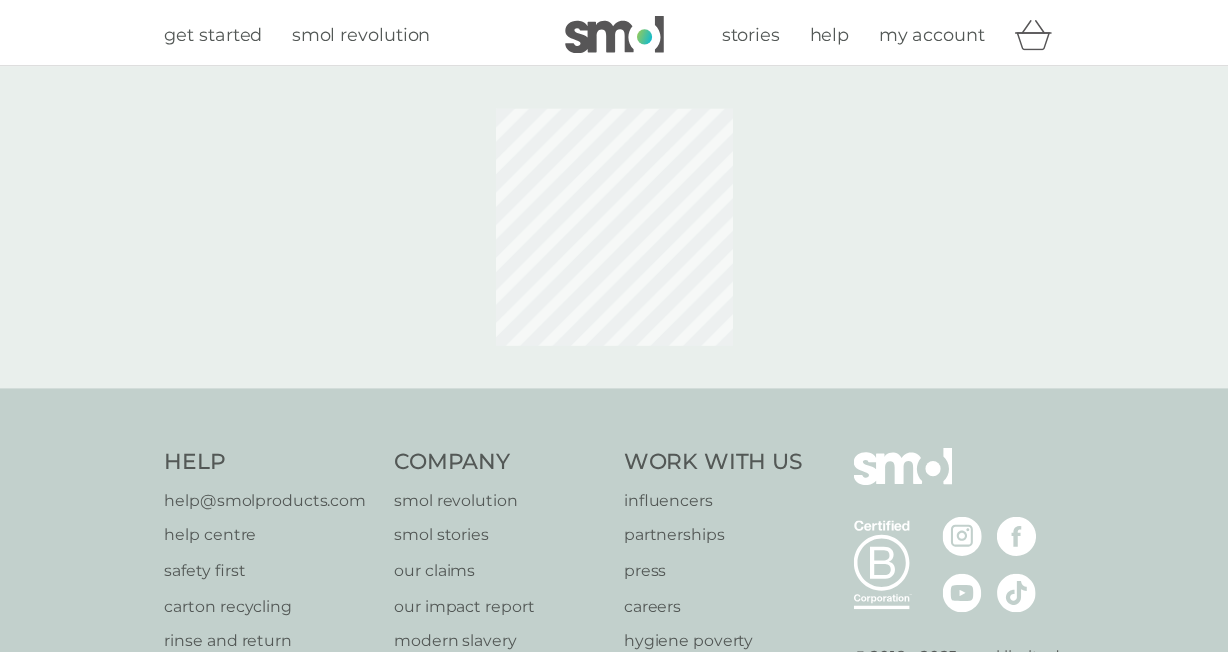 scroll, scrollTop: 0, scrollLeft: 0, axis: both 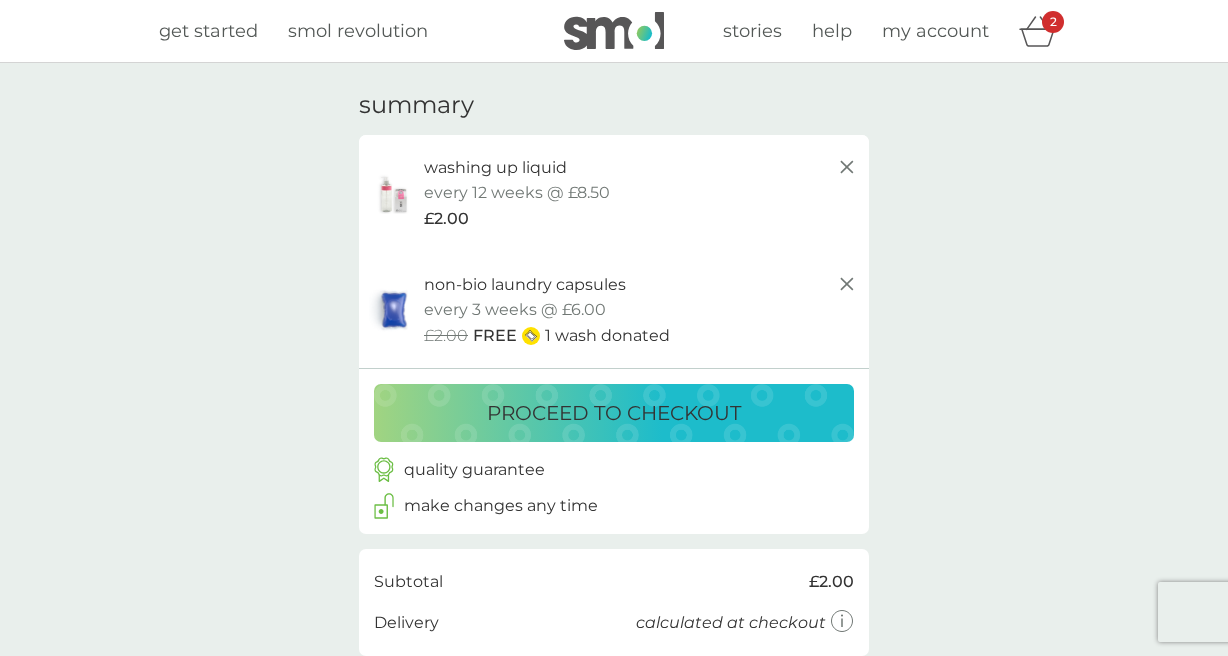 click on "proceed to checkout" at bounding box center (614, 413) 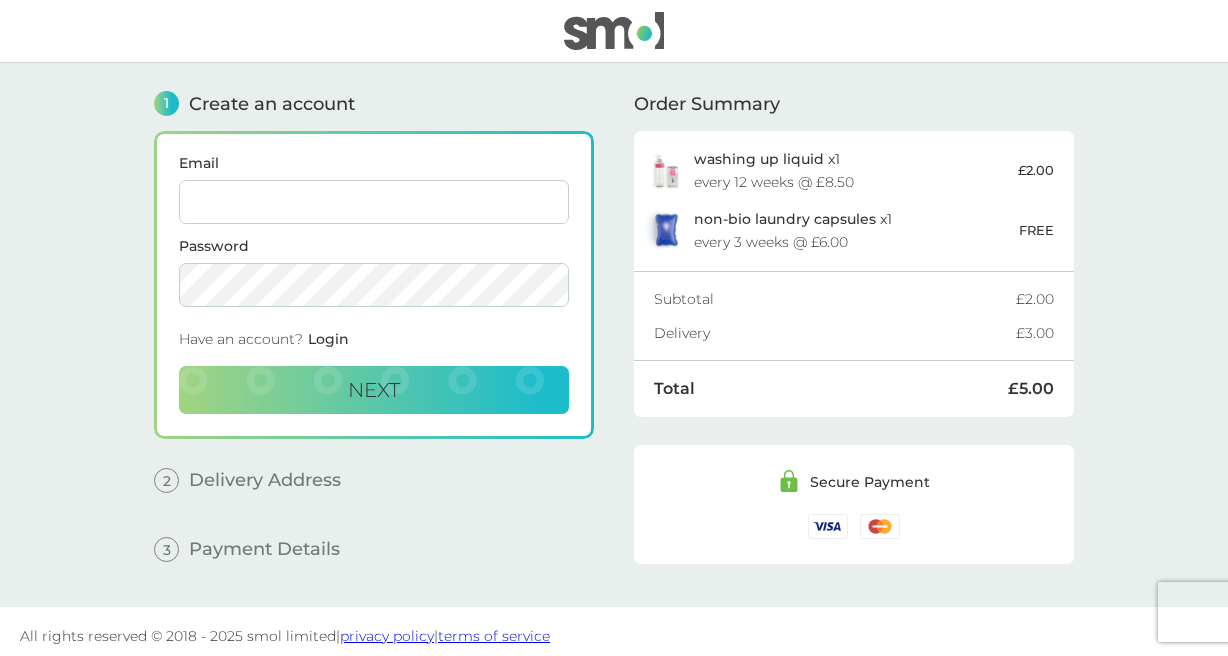 click on "Email" at bounding box center [374, 202] 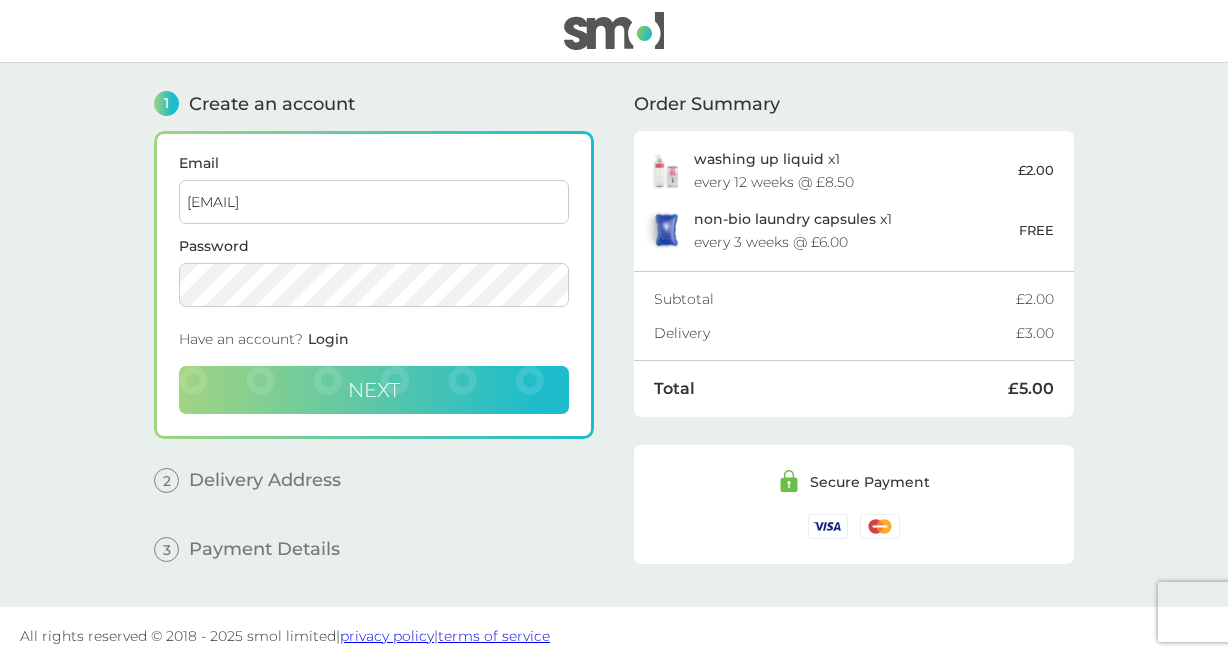 click on "Next" at bounding box center [374, 390] 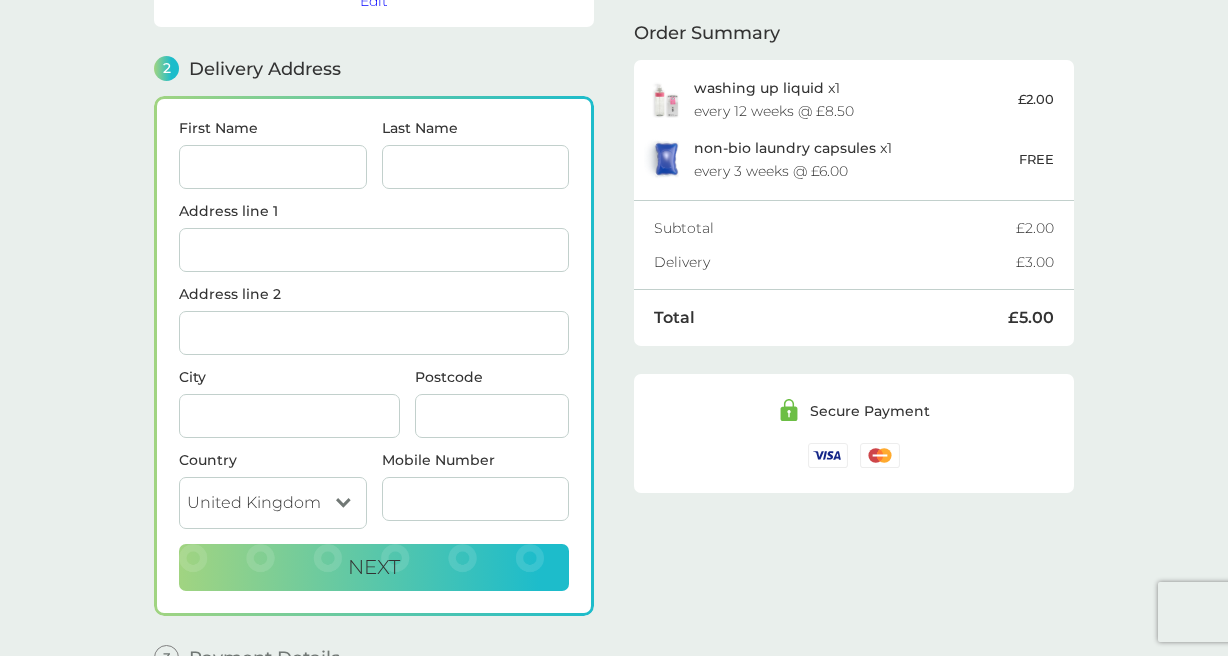 scroll, scrollTop: 246, scrollLeft: 0, axis: vertical 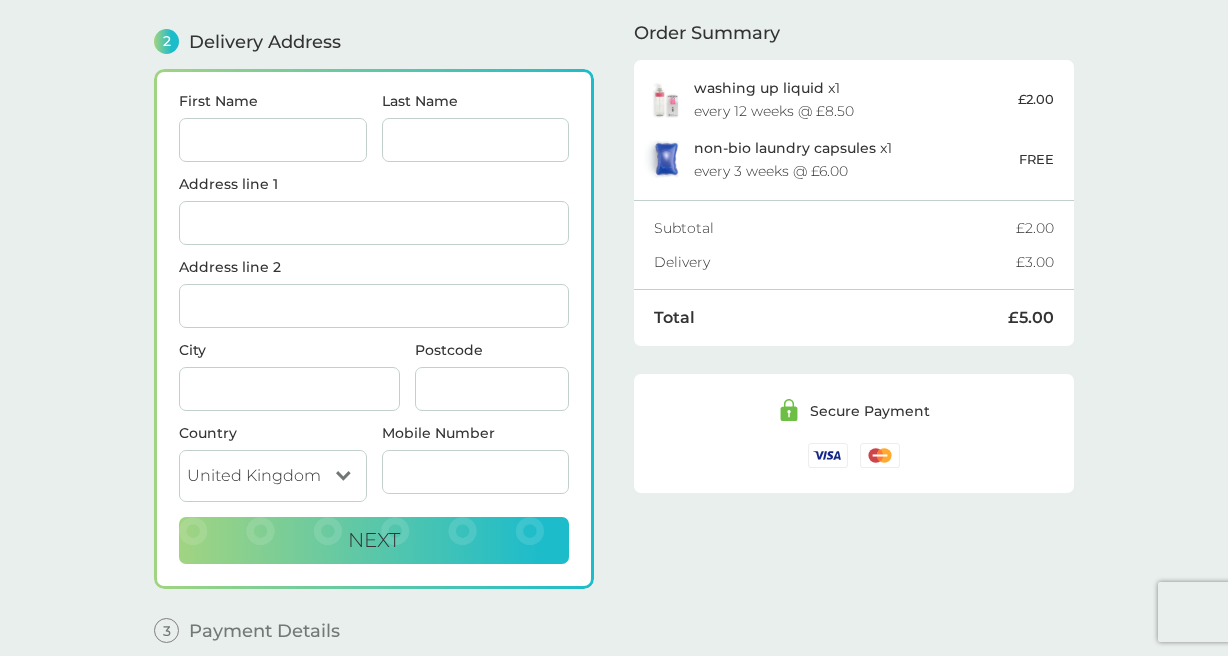 click on "First Name" at bounding box center [273, 140] 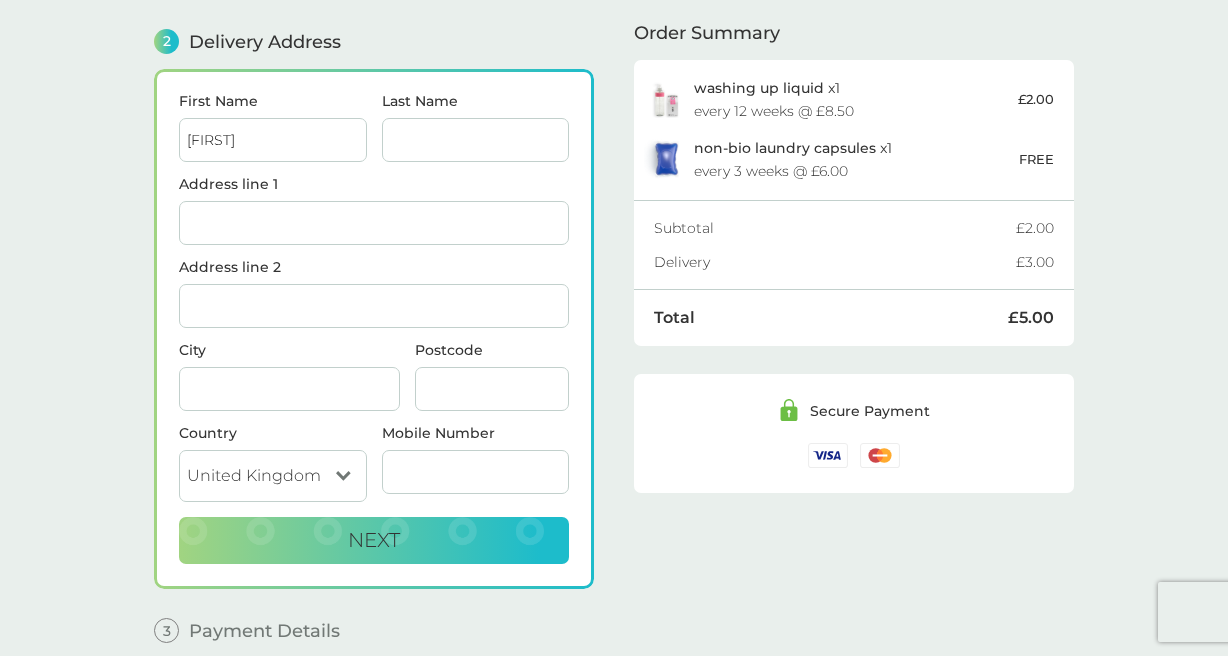 type on "[LAST]" 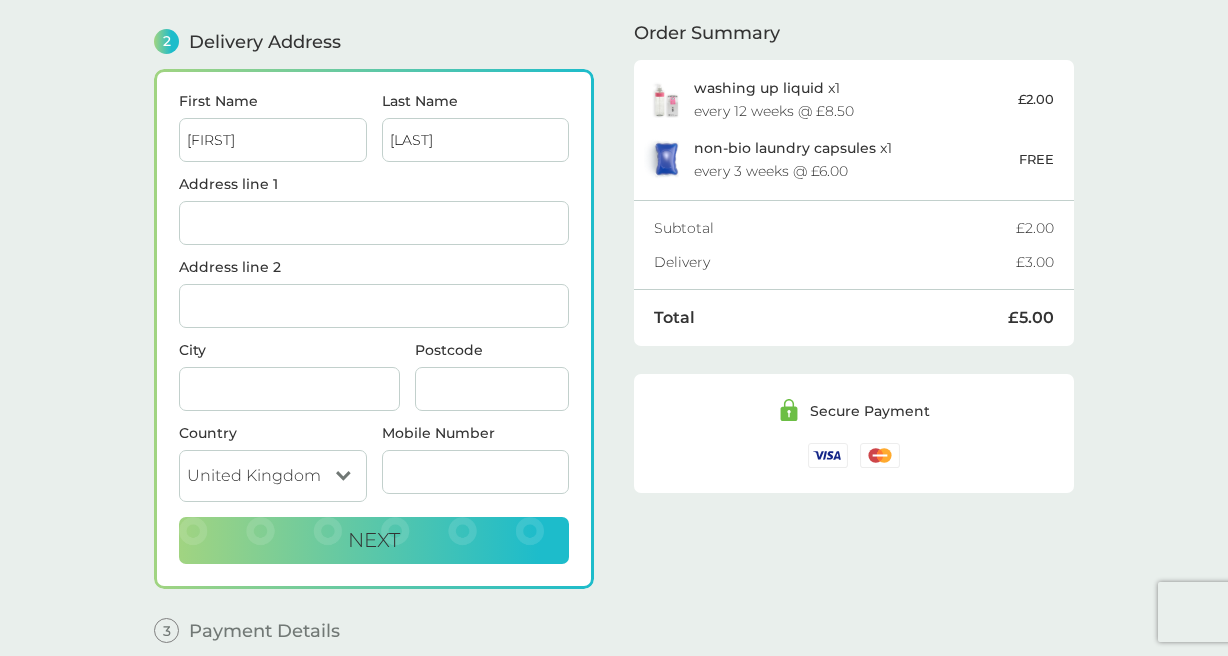 type on "[BRAND] [BRAND] & Co" 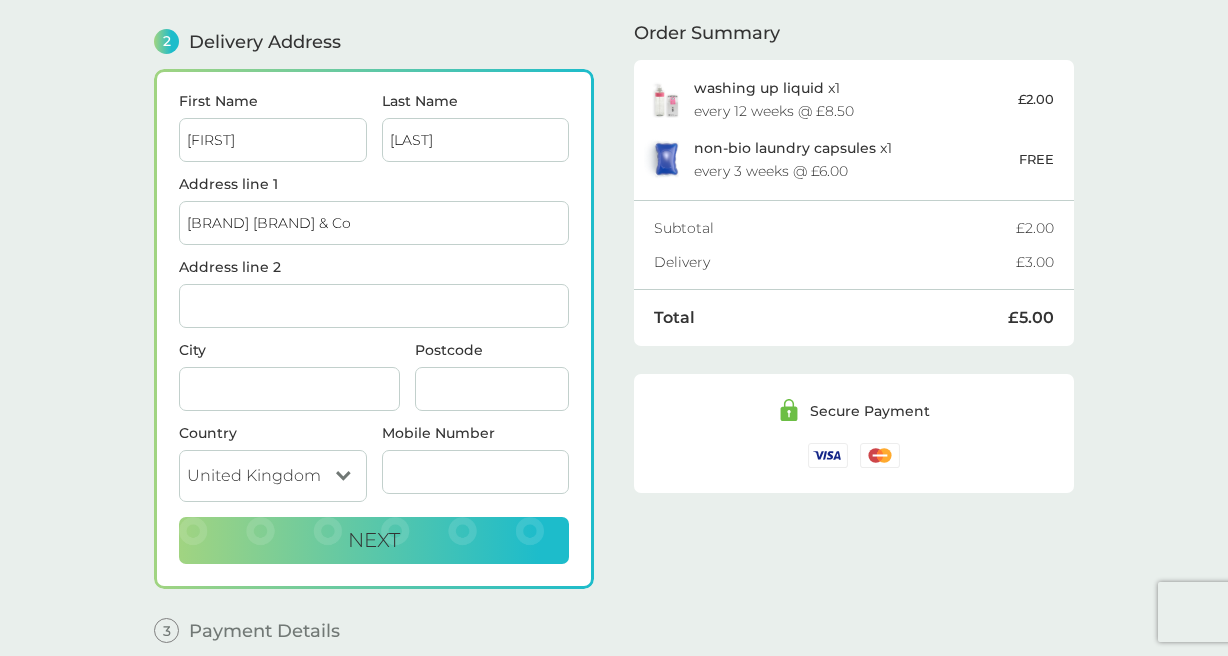 type on "[STREET]" 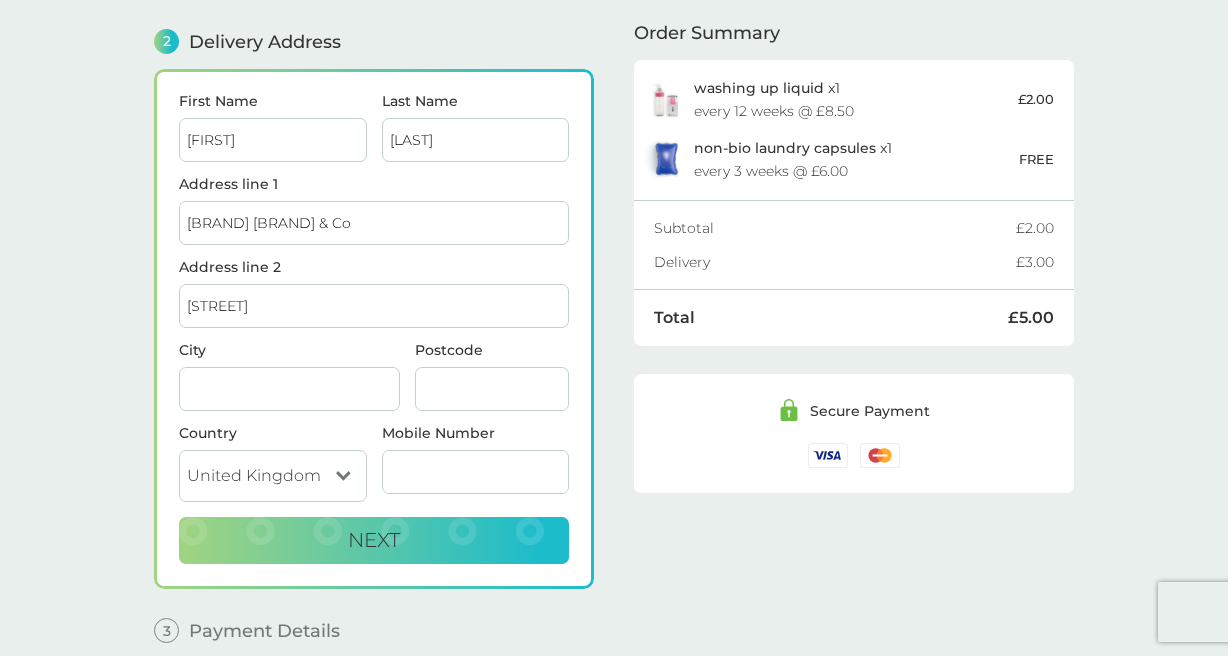 type on "[NUMBER] addresses found" 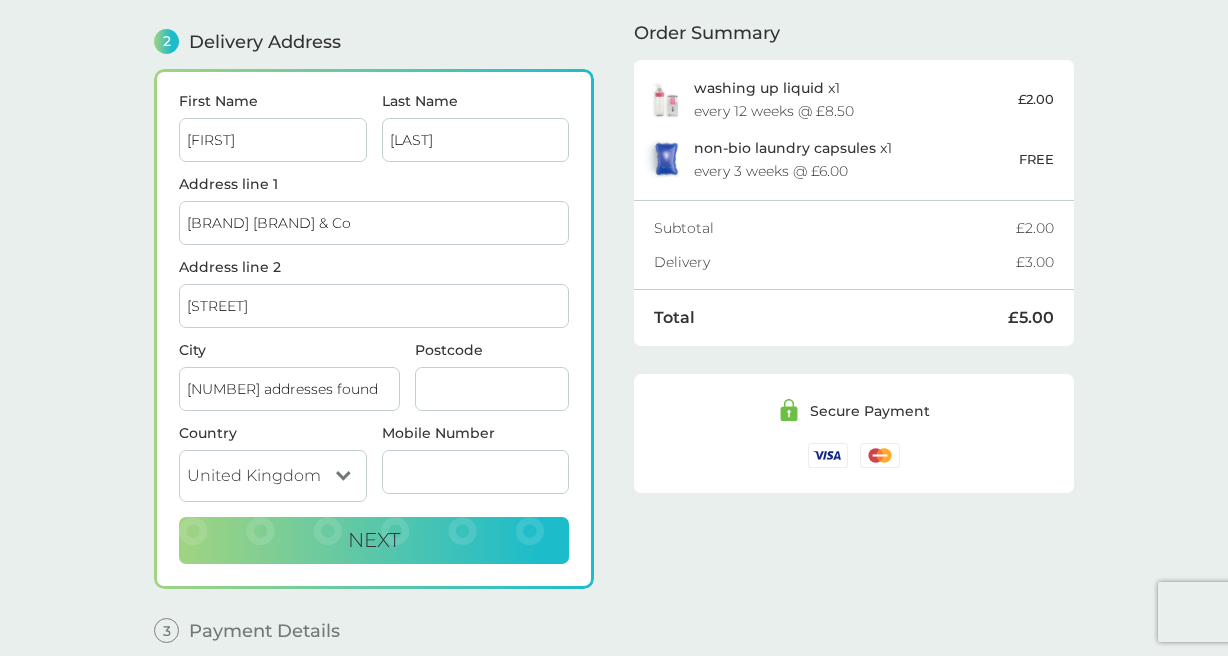 type on "[POSTCODE]" 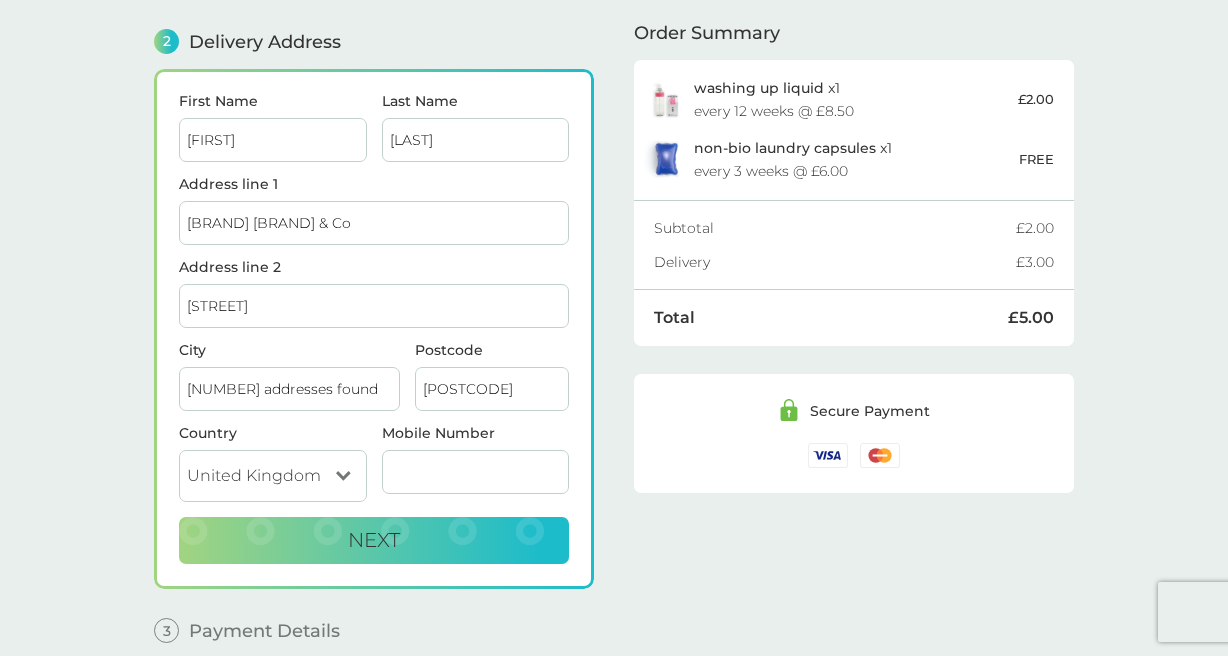 type on "[PHONE]" 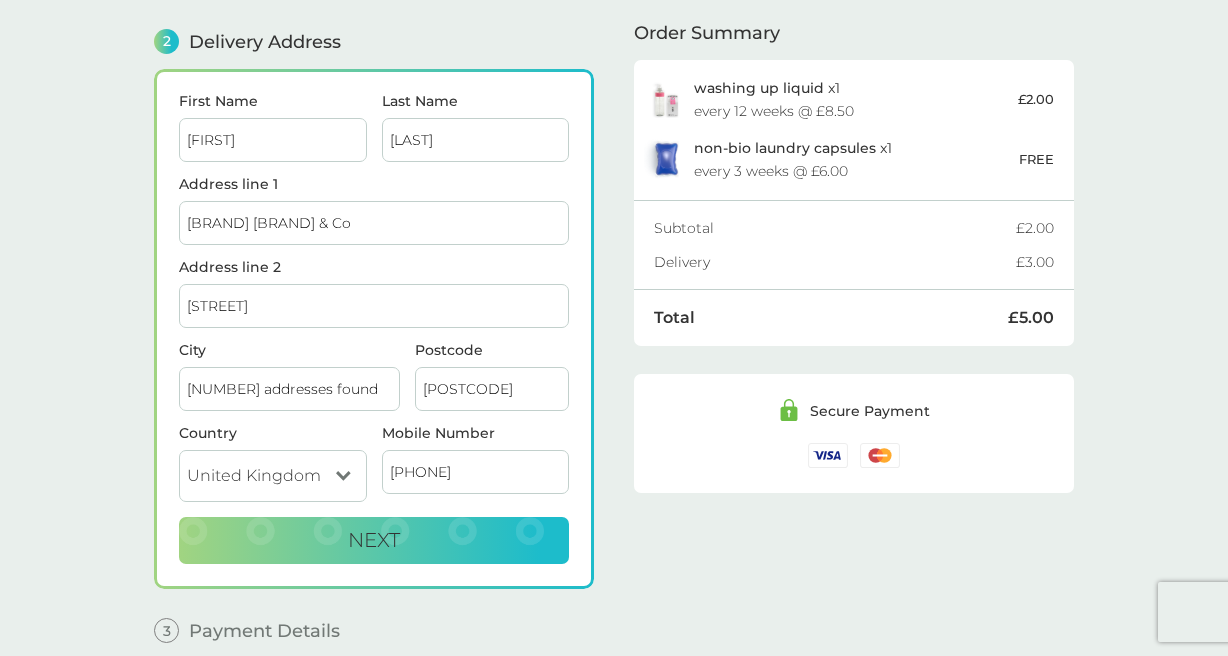click on "1 Create an account [EMAIL] Edit 2 Delivery Address First Name [FIRST] Last Name [LAST] Address line 1 [BRAND] [BRAND] & Co Address line 2 [STREET] City [NUMBER] addresses found Postcode [POSTCODE] Country United Kingdom Jersey Guernsey Isle of Man Mobile Number [PHONE] Next 3 Payment Details Billing Address Same as delivery address - Discount Code click here to enter I accept the Terms of Service and Privacy Policy. By making a purchase your smol plan will automatically renew and your payment card will be charged the smol plan price. You can cancel or modify at any time using your customer login.
PLACE ORDER - £5.00 Order Summary washing up liquid x 1 every 12 weeks @ £8.50 £2.00 non-bio laundry capsules x 1 every 3 weeks @ £6.00 FREE Subtotal £2.00 Delivery £3.00 Total £5.00
Secure Payment" at bounding box center [614, 252] 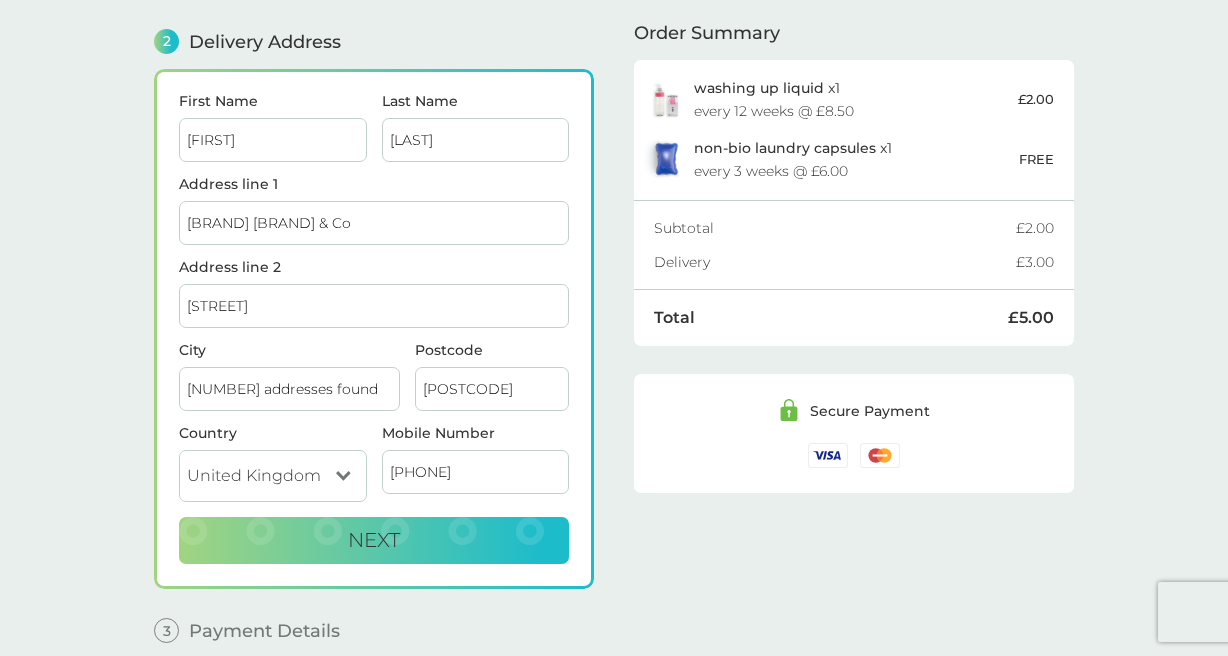 scroll, scrollTop: 336, scrollLeft: 0, axis: vertical 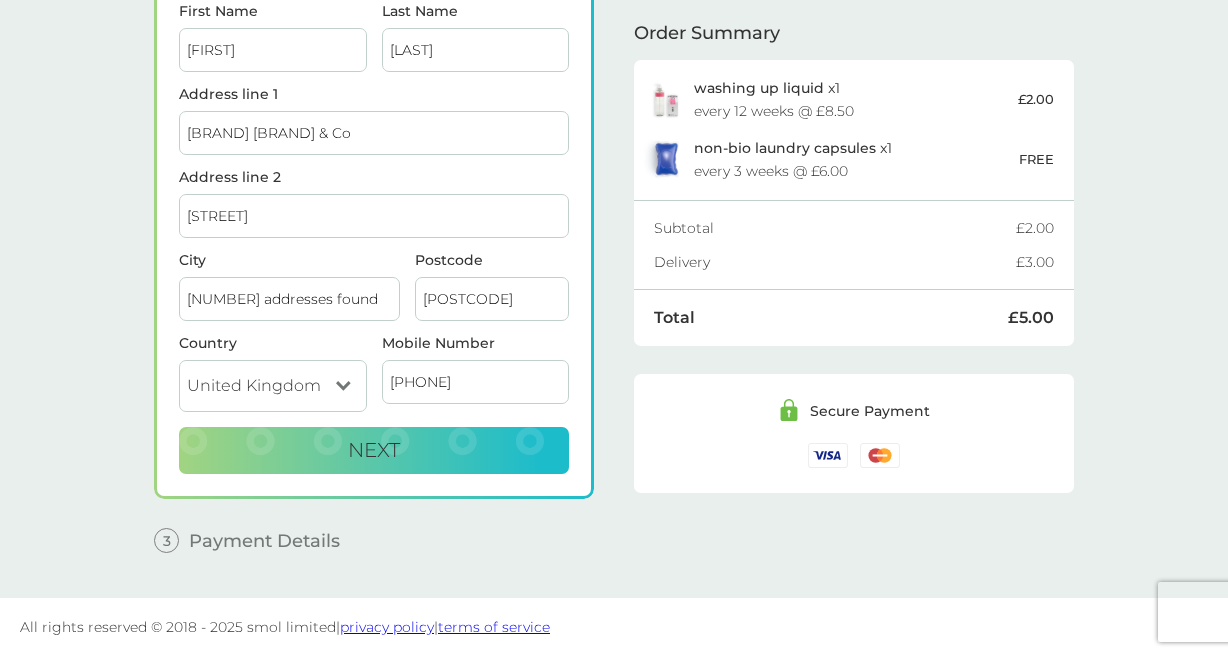 click on "[NUMBER] addresses found" at bounding box center [289, 299] 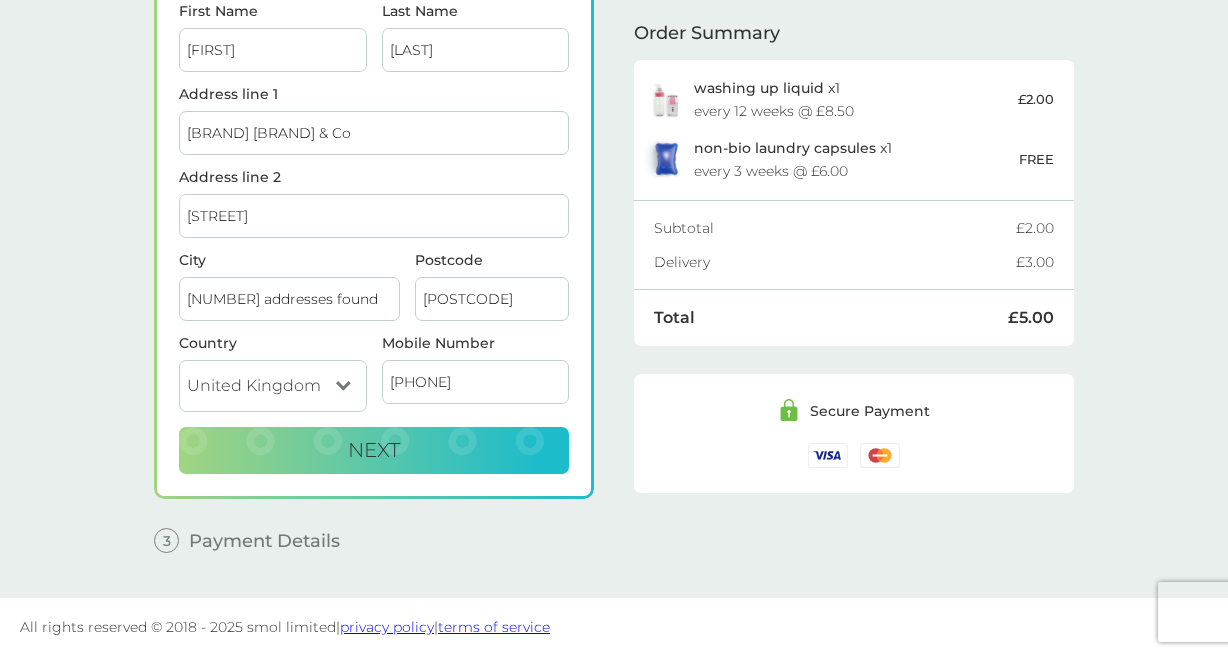 drag, startPoint x: 362, startPoint y: 302, endPoint x: 109, endPoint y: 305, distance: 253.01779 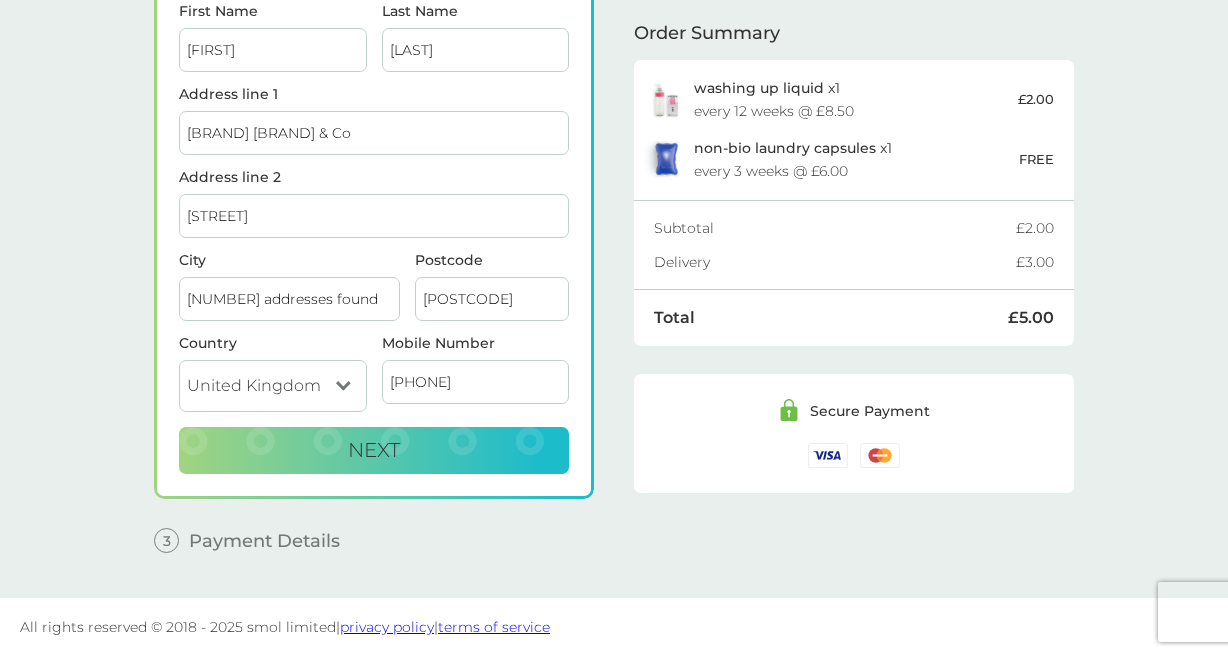 click on "1 Create an account [EMAIL] Edit 2 Delivery Address First Name [FIRST] Last Name [LAST] Address line 1 [BRAND] [BRAND] & Co Address line 2 [STREET] City [NUMBER] addresses found Postcode [POSTCODE] Country United Kingdom Jersey Guernsey Isle of Man Mobile Number [PHONE] Next 3 Payment Details Billing Address Same as delivery address - Discount Code click here to enter I accept the Terms of Service and Privacy Policy. By making a purchase your smol plan will automatically renew and your payment card will be charged the smol plan price. You can cancel or modify at any time using your customer login.
PLACE ORDER - £5.00 Order Summary washing up liquid x 1 every 12 weeks @ £8.50 £2.00 non-bio laundry capsules x 1 every 3 weeks @ £6.00 FREE Subtotal £2.00 Delivery £3.00 Total £5.00
Secure Payment" at bounding box center [614, 162] 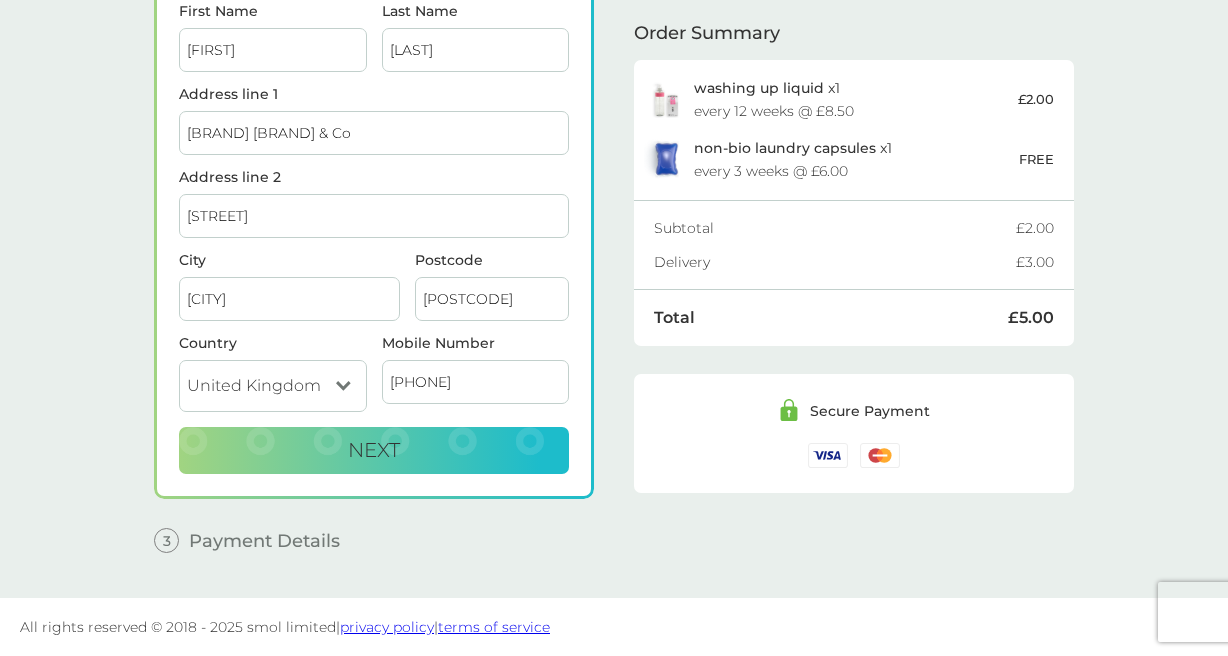 type on "[CITY]" 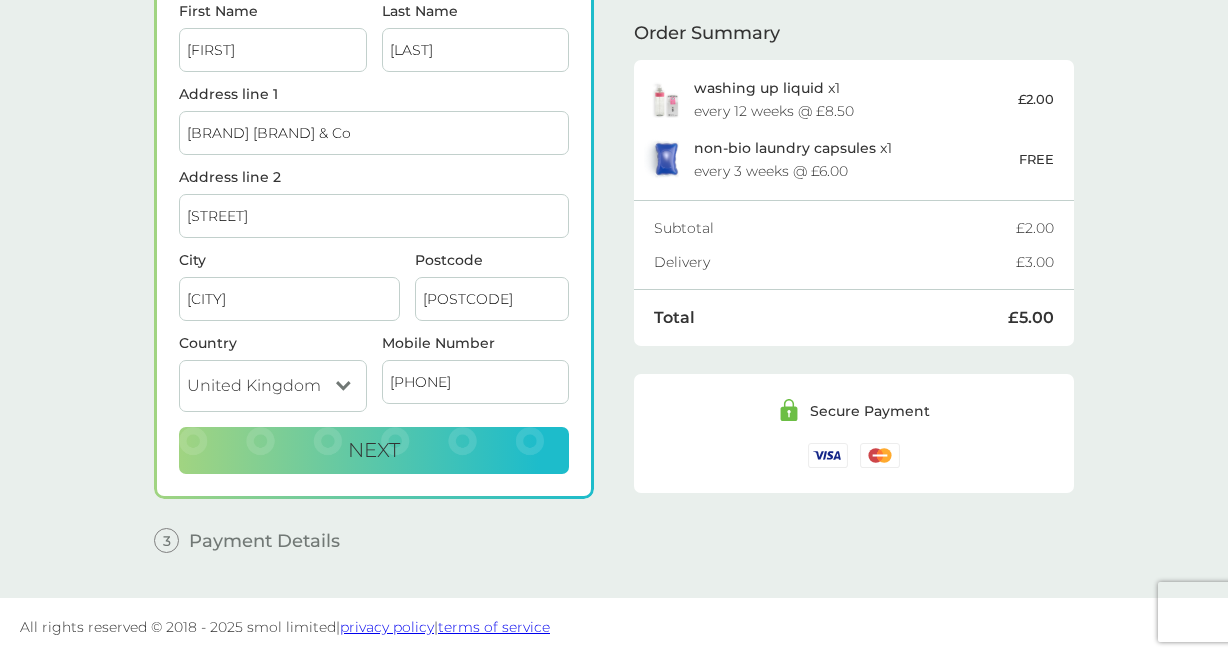 drag, startPoint x: 432, startPoint y: 379, endPoint x: 344, endPoint y: 382, distance: 88.051125 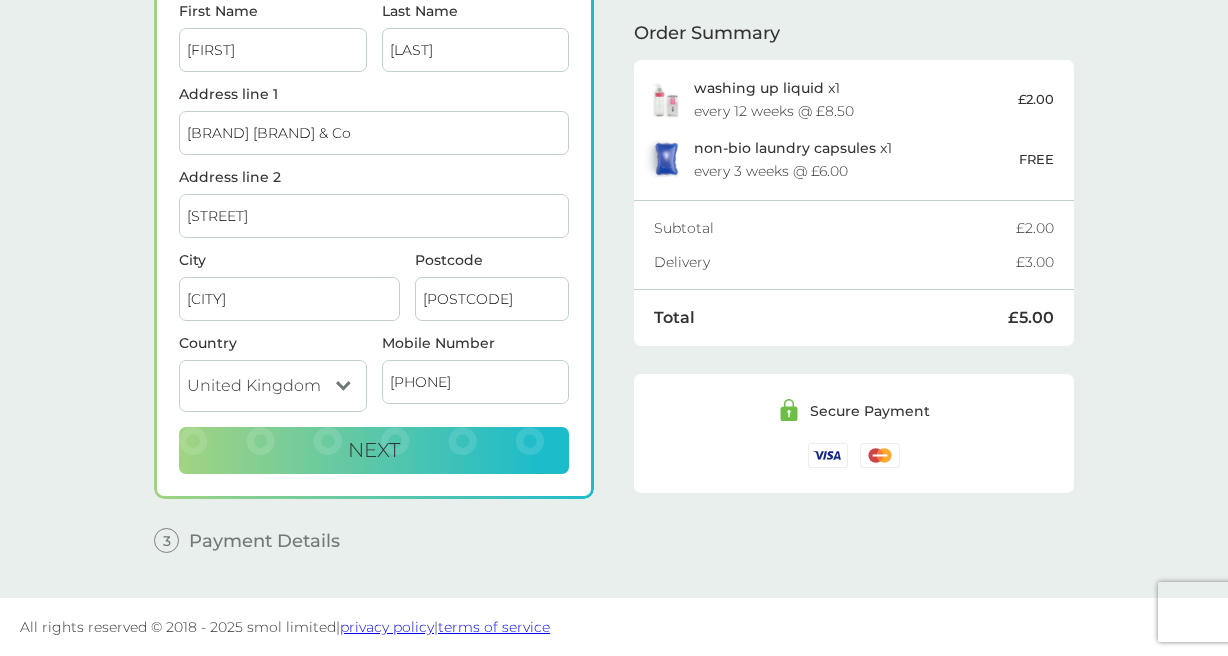 click on "Country United Kingdom Jersey Guernsey Isle of Man Mobile Number [PHONE]" at bounding box center (374, 381) 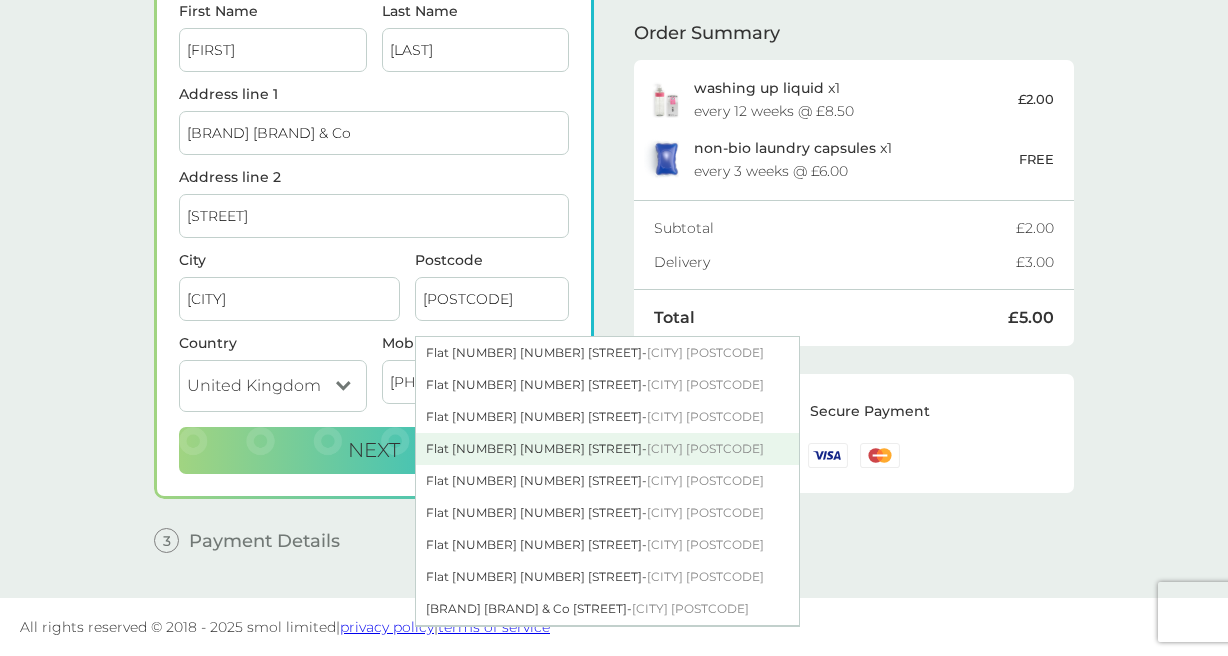 scroll, scrollTop: 3, scrollLeft: 0, axis: vertical 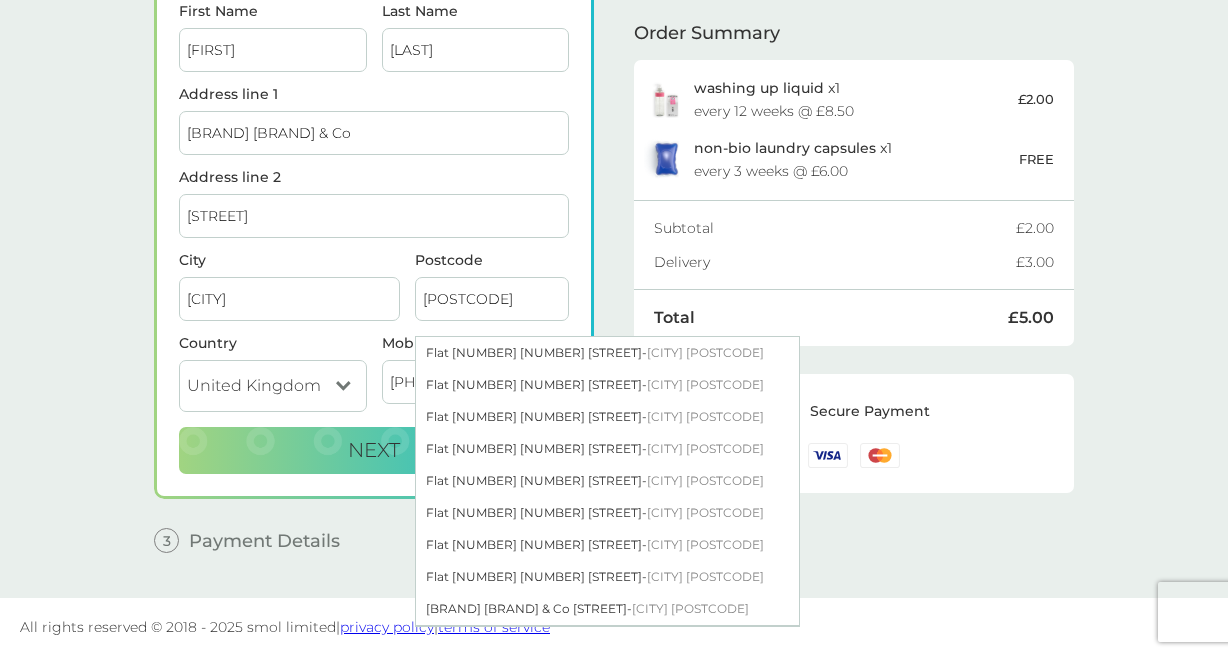 type on "[POSTCODE]" 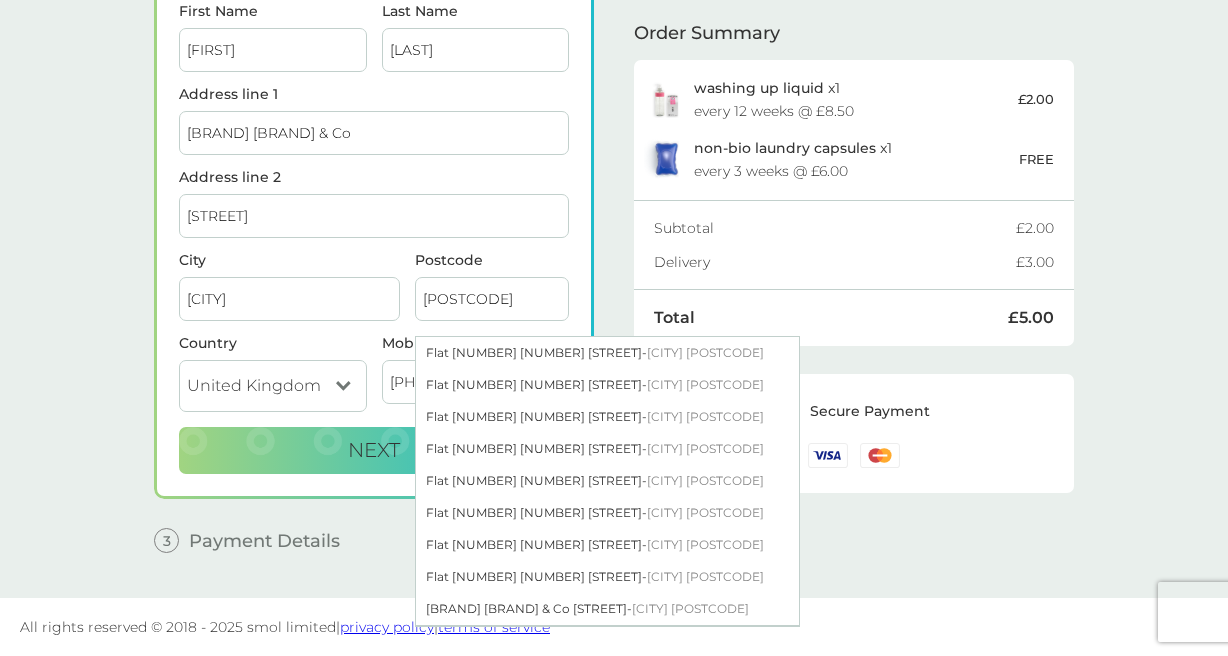 click on "1 Create an account [EMAIL] Edit 2 Delivery Address First Name [FIRST] Last Name [LAST] Address line 1 [COMPANY_NAME] Address line 2 [STREET] City [CITY] Postcode [POSTCODE] Flat [NUMBER] [NUMBER] [STREET] - [CITY] [POSTCODE] Flat [NUMBER] [NUMBER] [STREET] - [CITY] [POSTCODE] Flat [NUMBER] [NUMBER] [STREET] - [CITY] [POSTCODE] Flat [NUMBER] [NUMBER] [STREET] - [CITY] [POSTCODE] Flat [NUMBER] [NUMBER] [STREET] - [CITY] [POSTCODE] Flat [NUMBER] [NUMBER] [STREET] - [CITY] [POSTCODE] Flat [NUMBER] [NUMBER] [STREET] - [CITY] [POSTCODE] Flat [NUMBER] [NUMBER] [STREET] - [CITY] [POSTCODE] [COMPANY_NAME] [STREET] - [CITY] [POSTCODE] Country United Kingdom Jersey Guernsey Isle of Man Mobile Number [PHONE] Next 3 Payment Details Billing Address Same as delivery address - Discount Code click here to enter I accept the Terms of Service and Privacy Policy.
PLACE ORDER  -   £5.00 Order Summary washing up liquid   x 1 every 12 weeks @ £8.50" at bounding box center (614, 162) 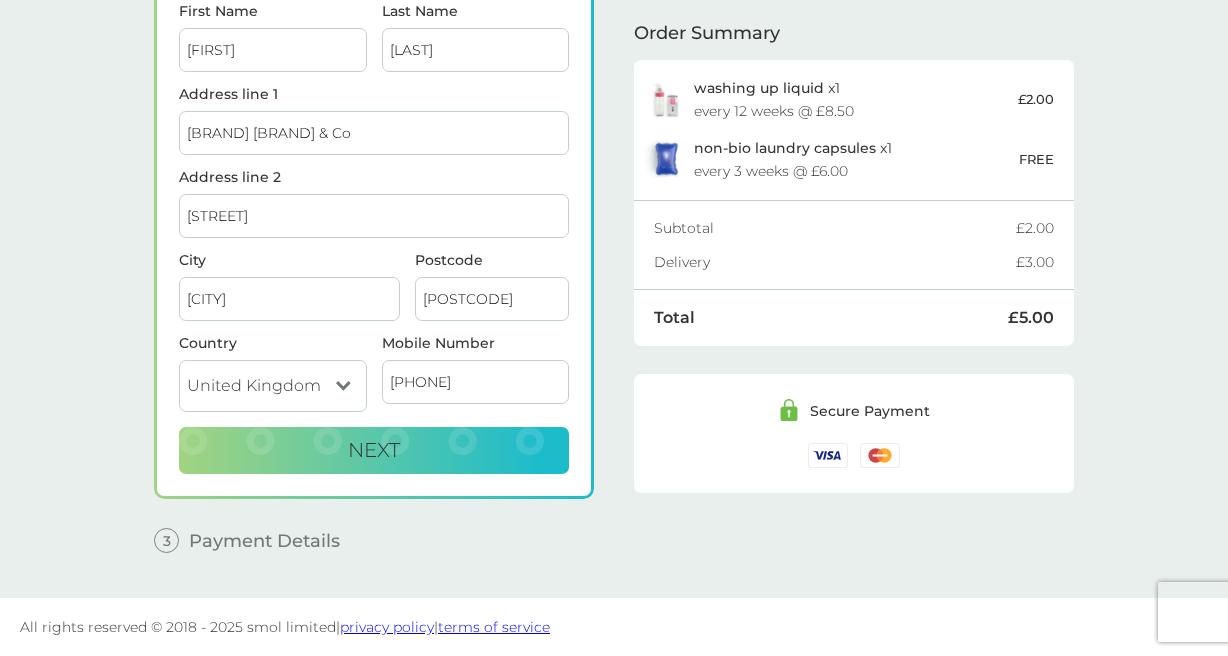 click on "[PHONE]" at bounding box center [476, 382] 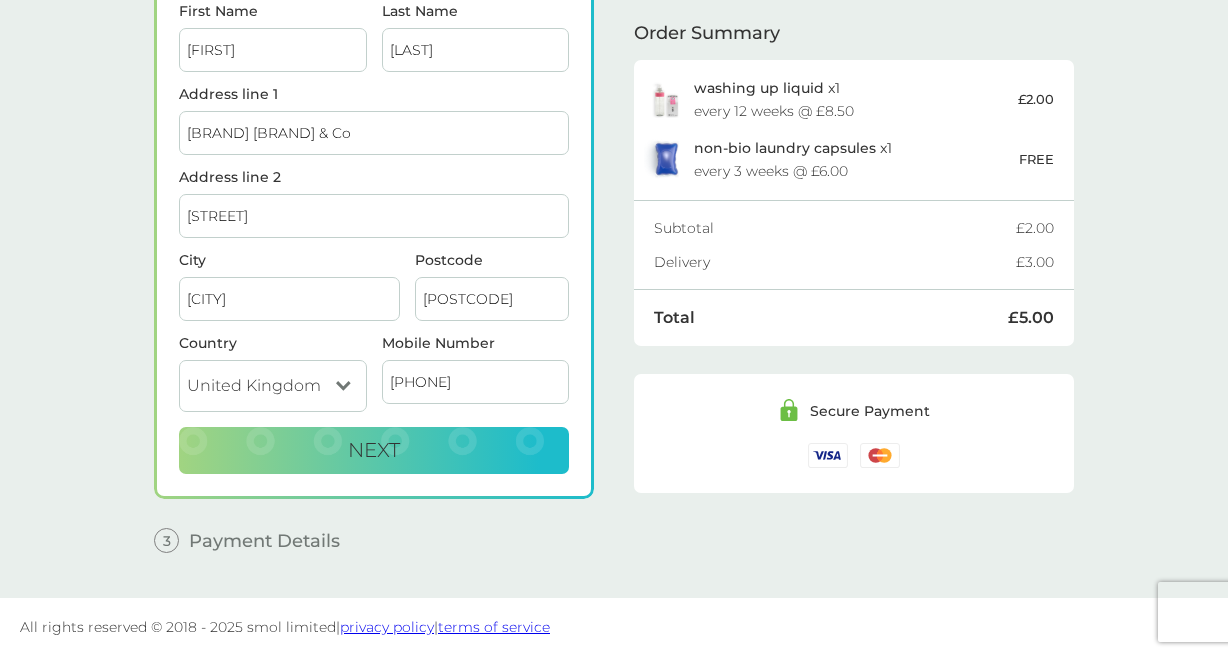 drag, startPoint x: 446, startPoint y: 383, endPoint x: 331, endPoint y: 379, distance: 115.06954 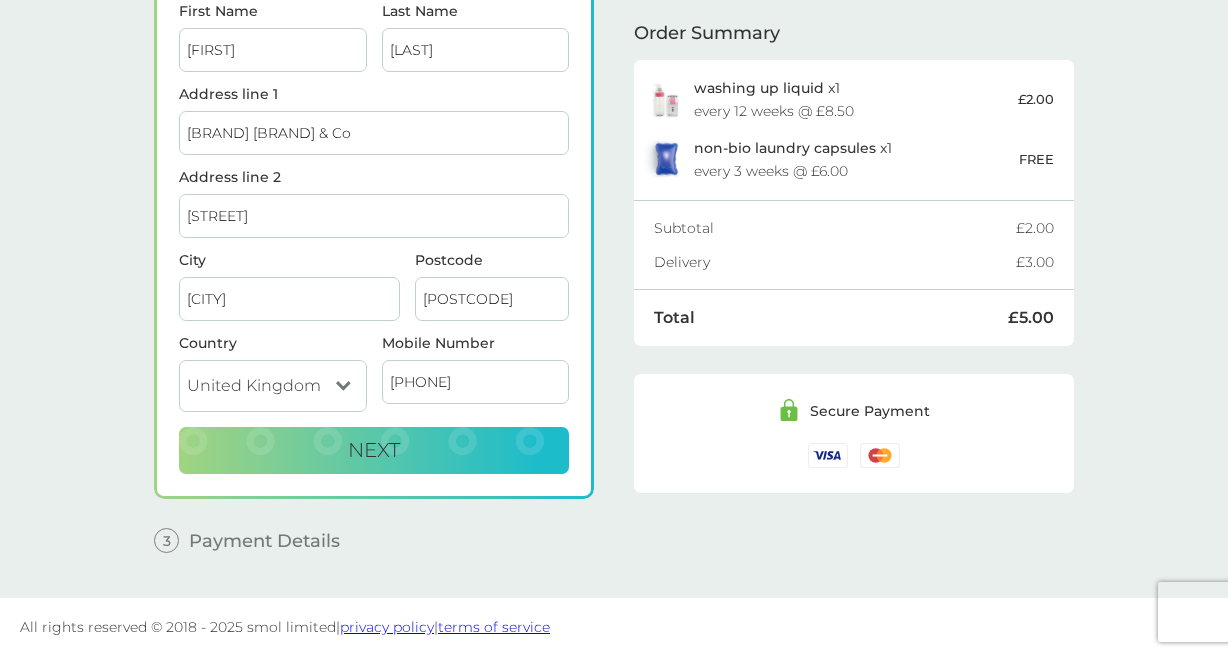 click on "Country United Kingdom Jersey Guernsey Isle of Man Mobile Number [PHONE]" at bounding box center (374, 381) 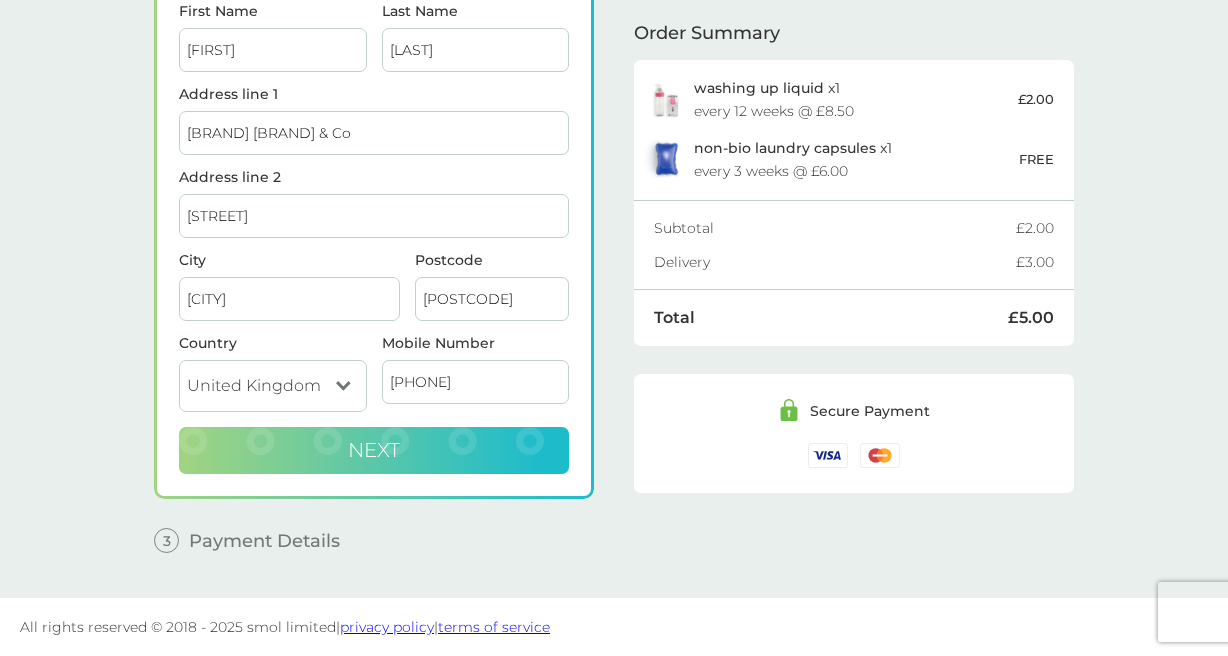 click on "Next" at bounding box center [374, 451] 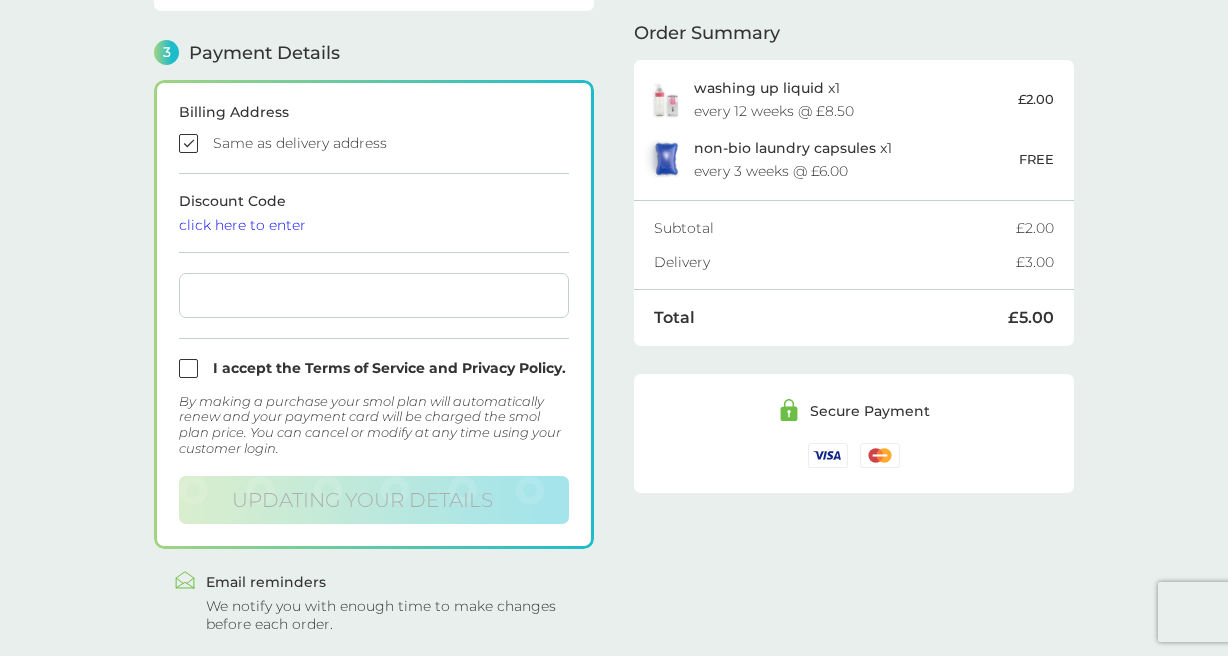 scroll, scrollTop: 572, scrollLeft: 0, axis: vertical 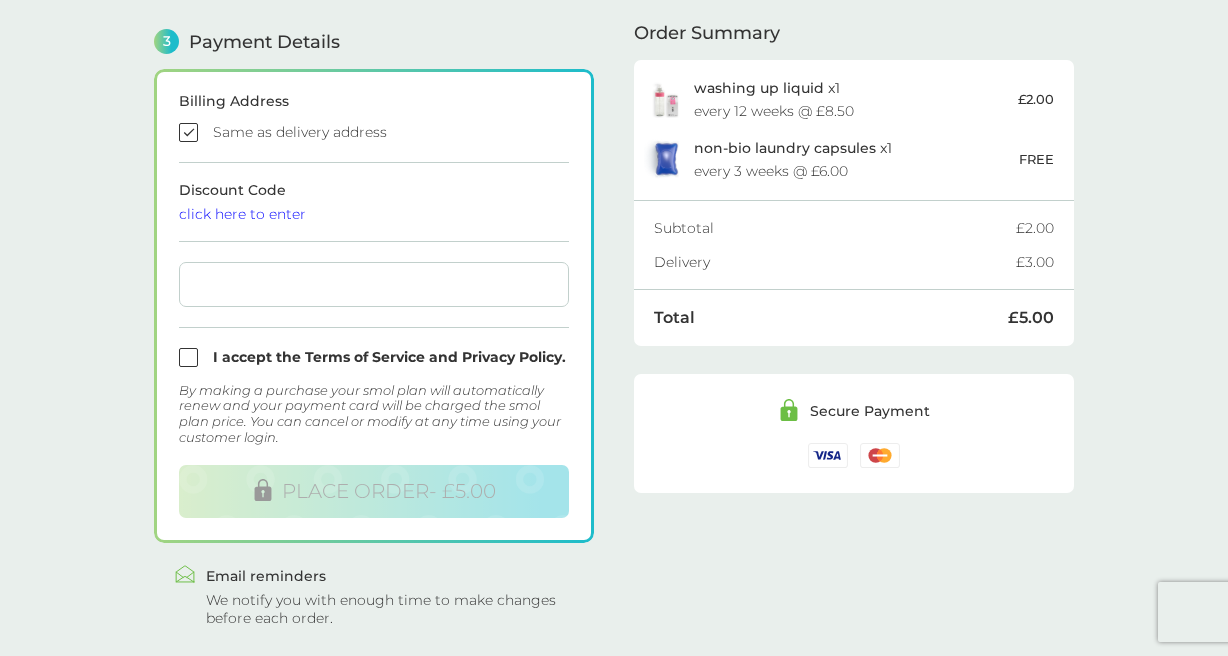 click at bounding box center (374, 132) 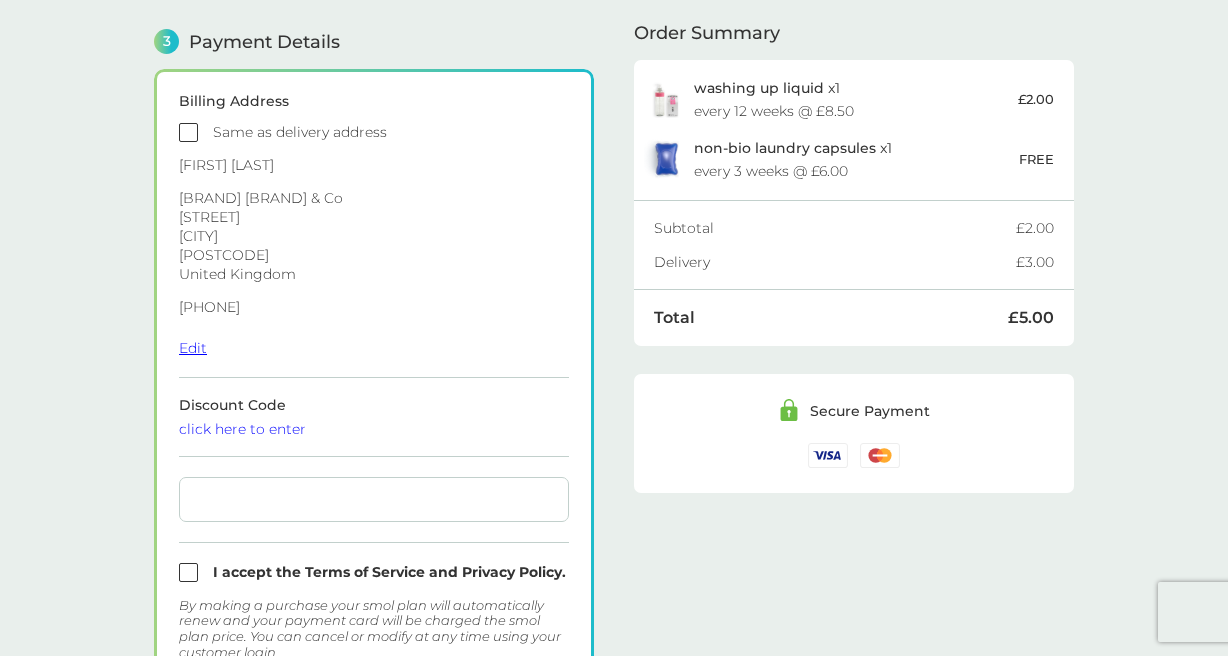 click on "Edit" at bounding box center (193, 348) 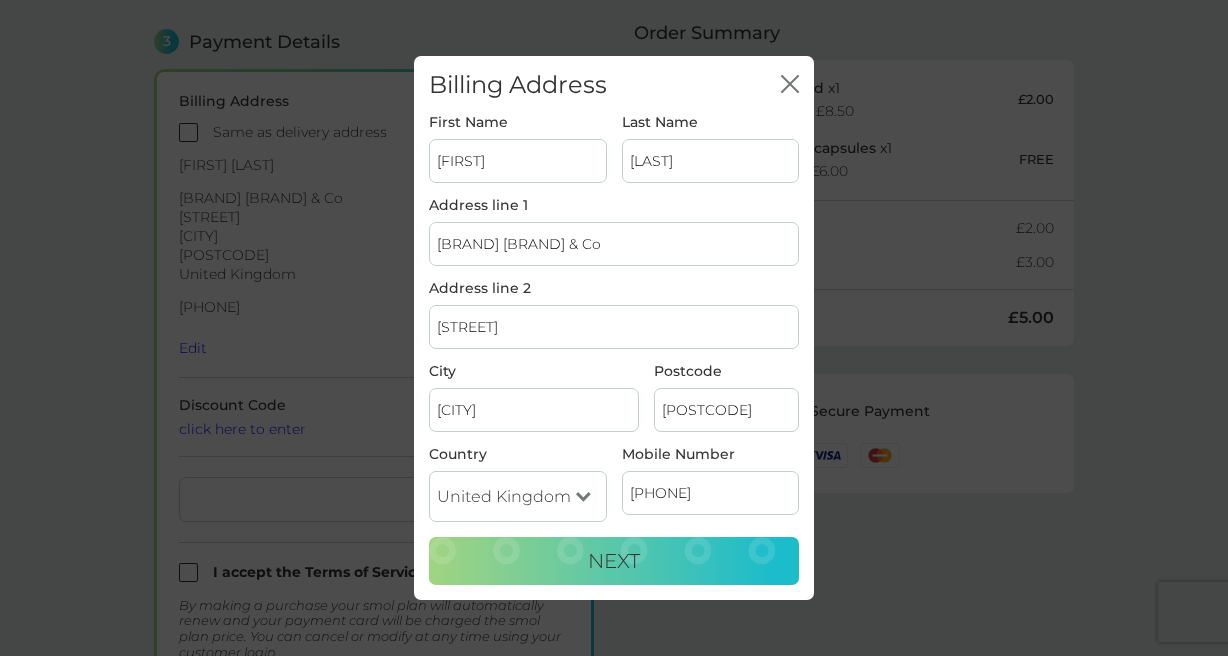drag, startPoint x: 610, startPoint y: 244, endPoint x: 435, endPoint y: 234, distance: 175.28548 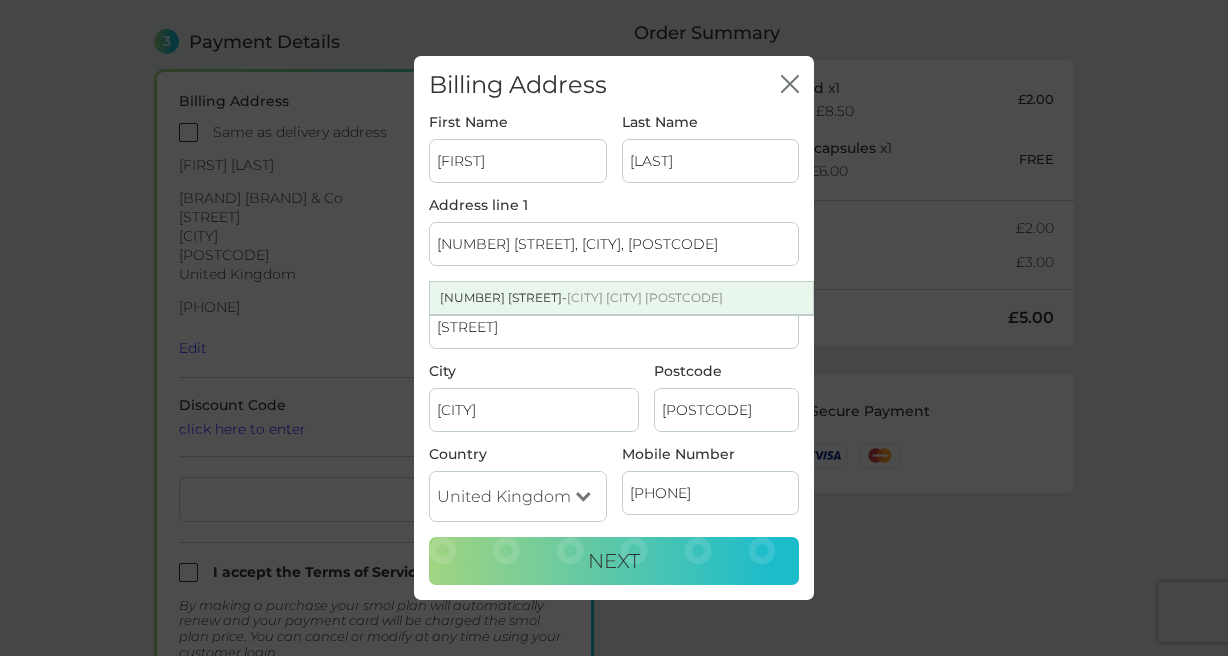 click on "[NUMBER] [STREET] [CITY] [POSTCODE]" at bounding box center [621, 298] 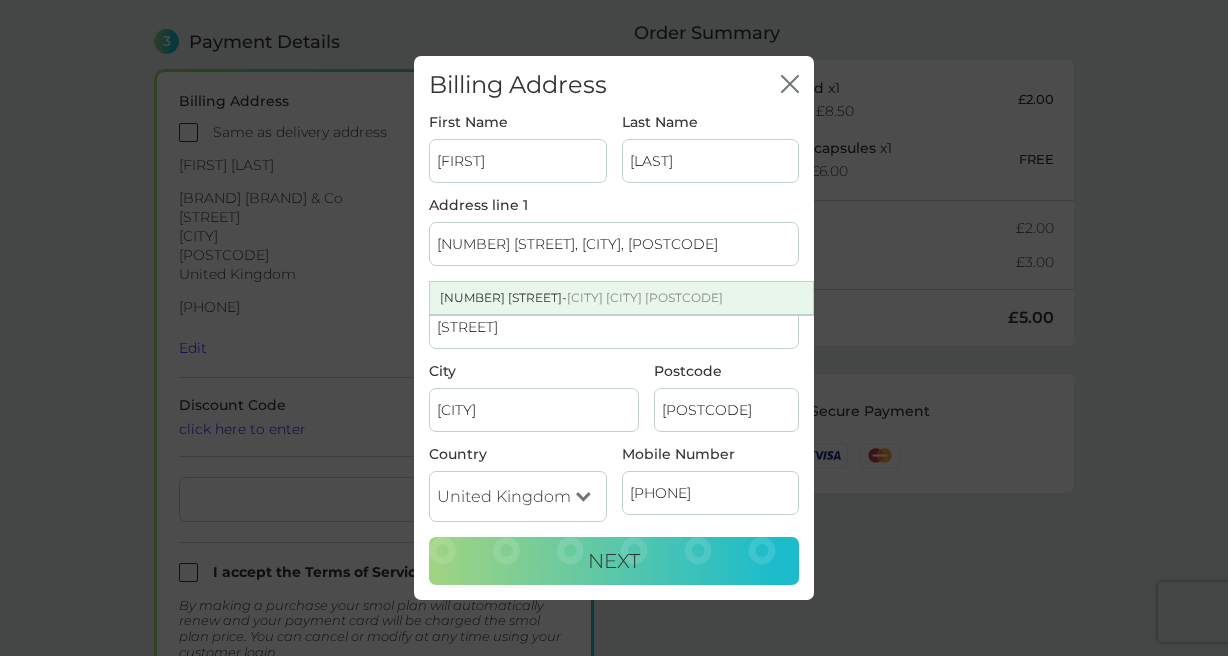 type 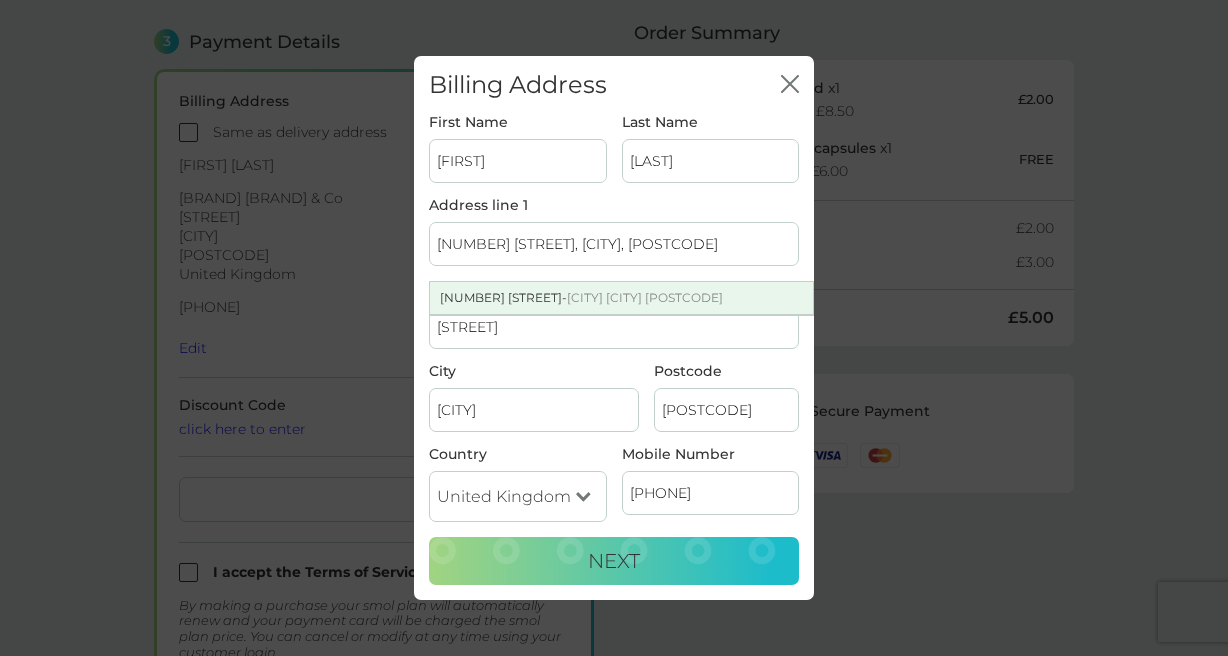 type on "[POSTCODE]" 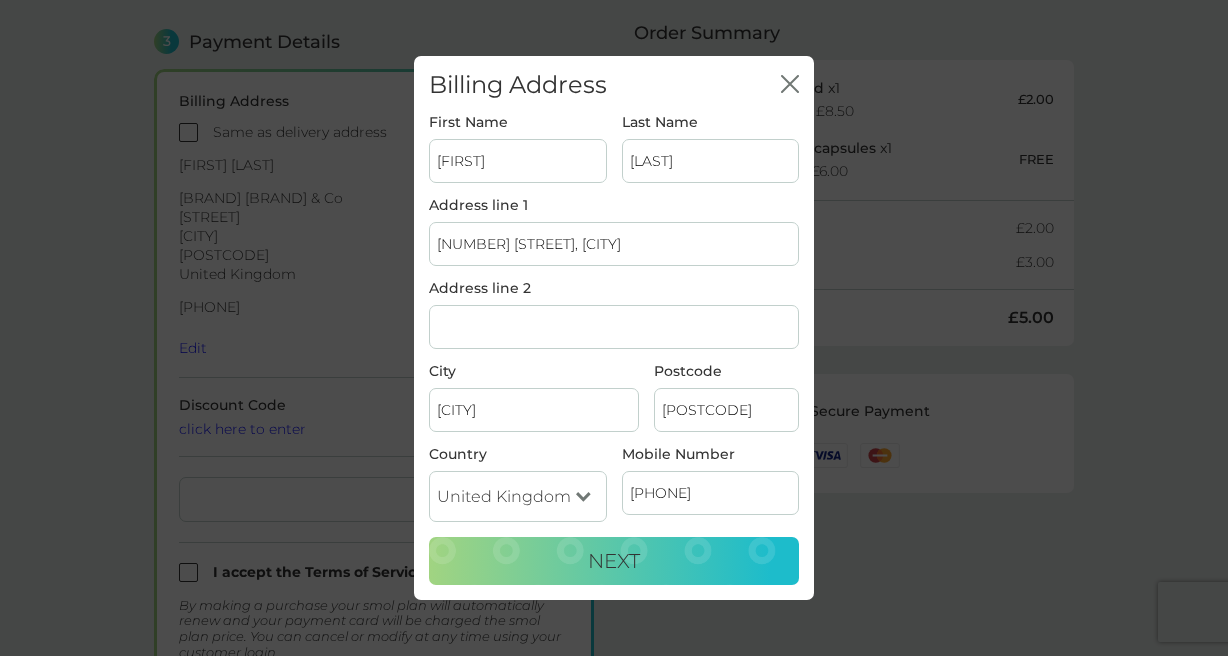 click on "Address line 2" at bounding box center (614, 327) 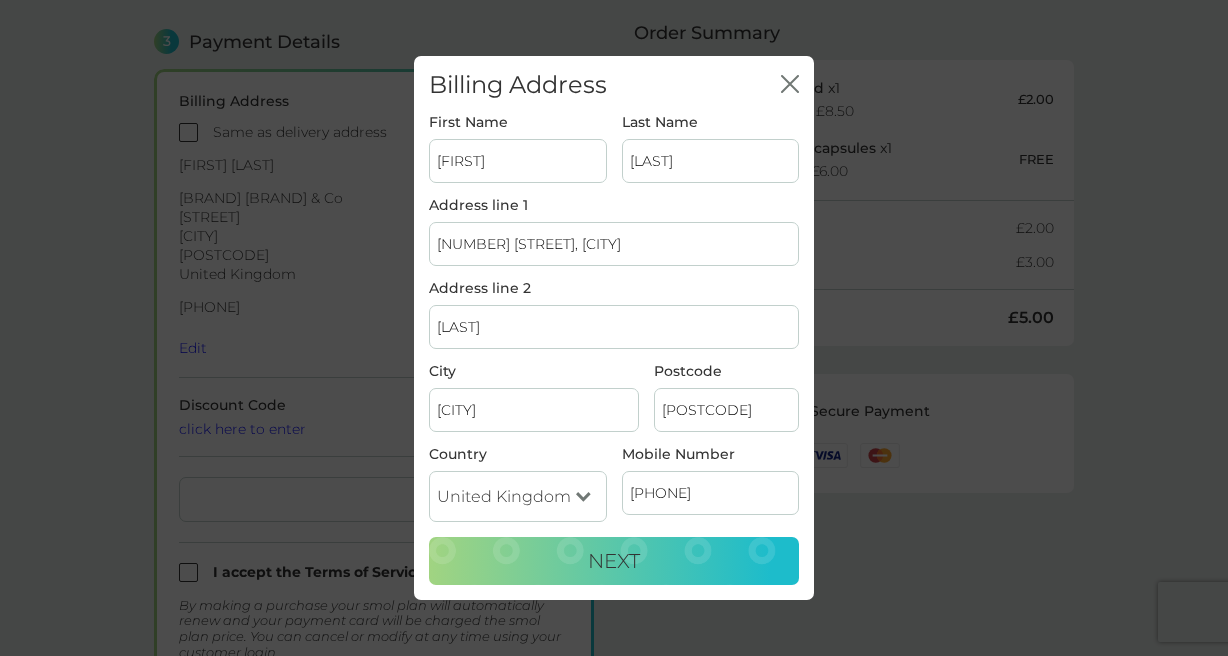 type on "[LAST]" 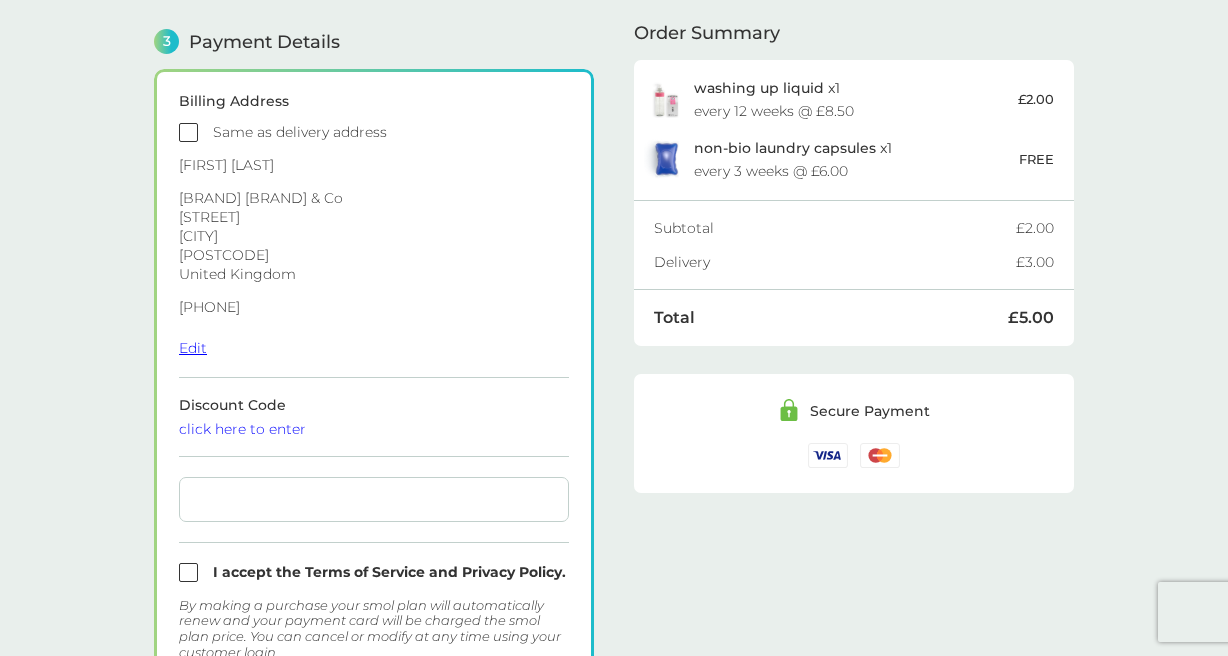 click on "Edit" at bounding box center [193, 348] 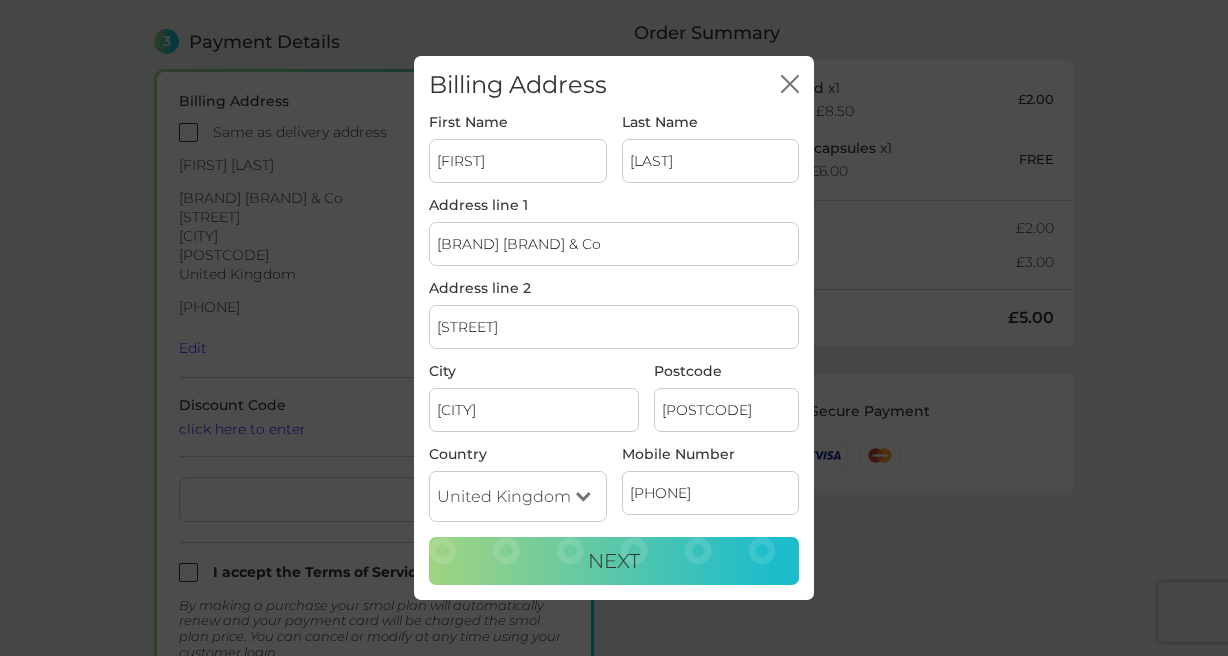 drag, startPoint x: 623, startPoint y: 239, endPoint x: 421, endPoint y: 230, distance: 202.2004 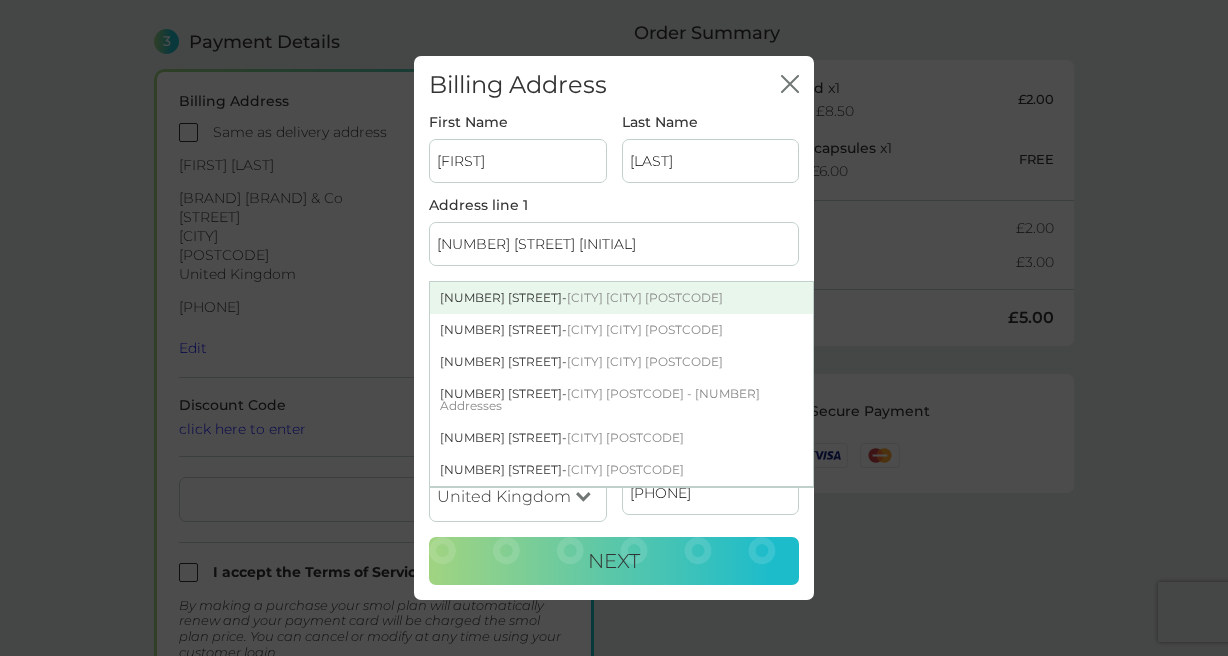 click on "[NUMBER] [STREET] [CITY] [POSTCODE]" at bounding box center [621, 298] 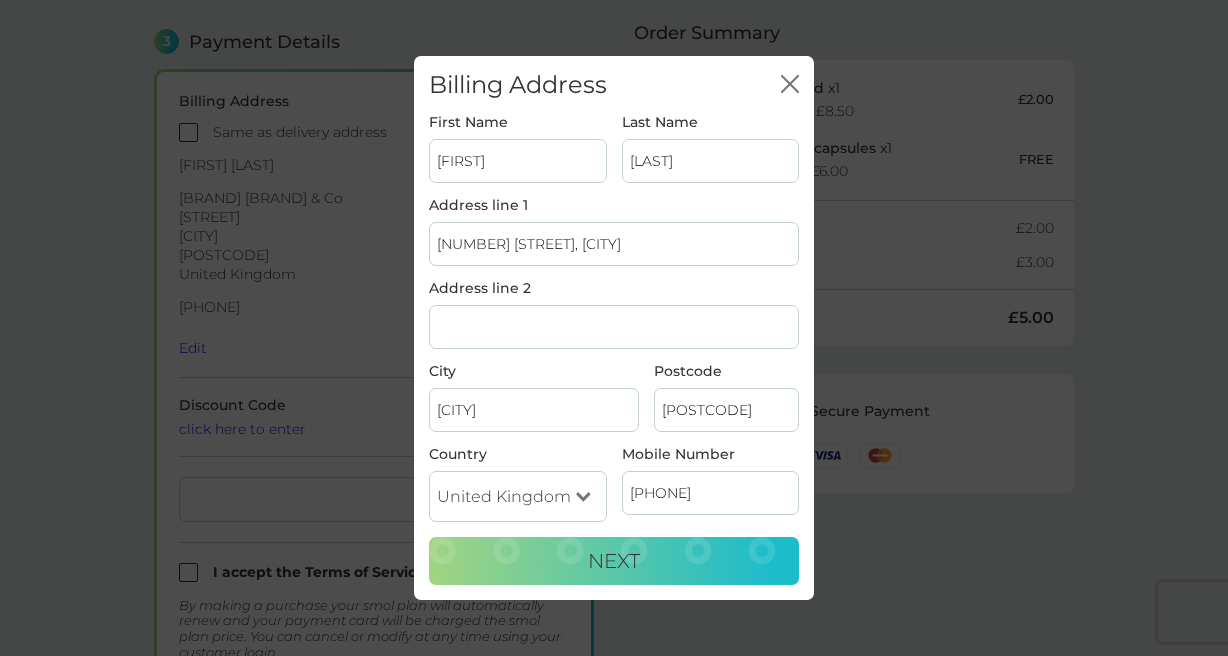 click on "Address line 2" at bounding box center (614, 327) 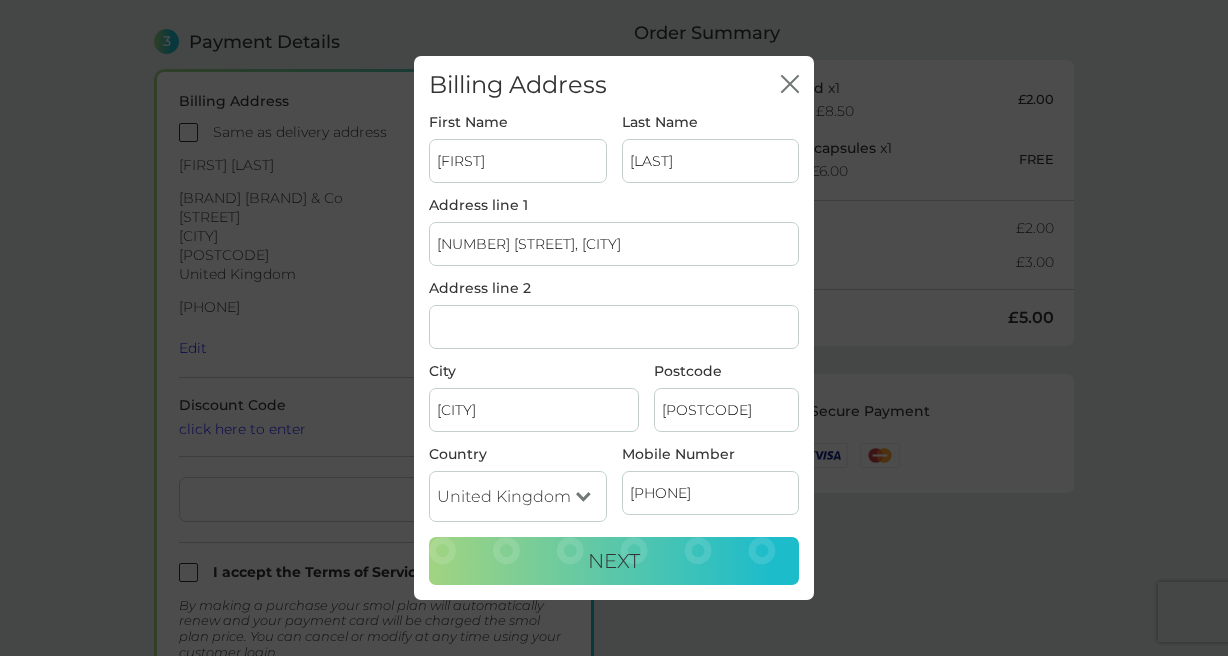 click on "Address line 1 [NUMBER] [STREET], [CITY]" at bounding box center (614, 239) 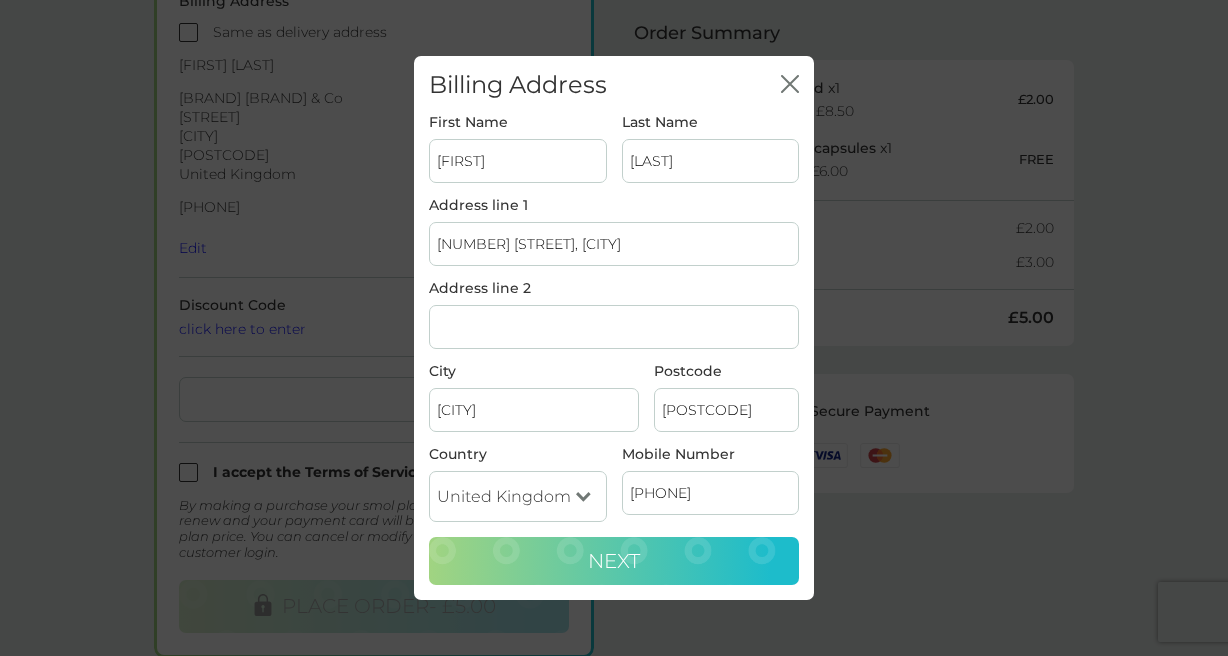 click on "Next" at bounding box center [614, 561] 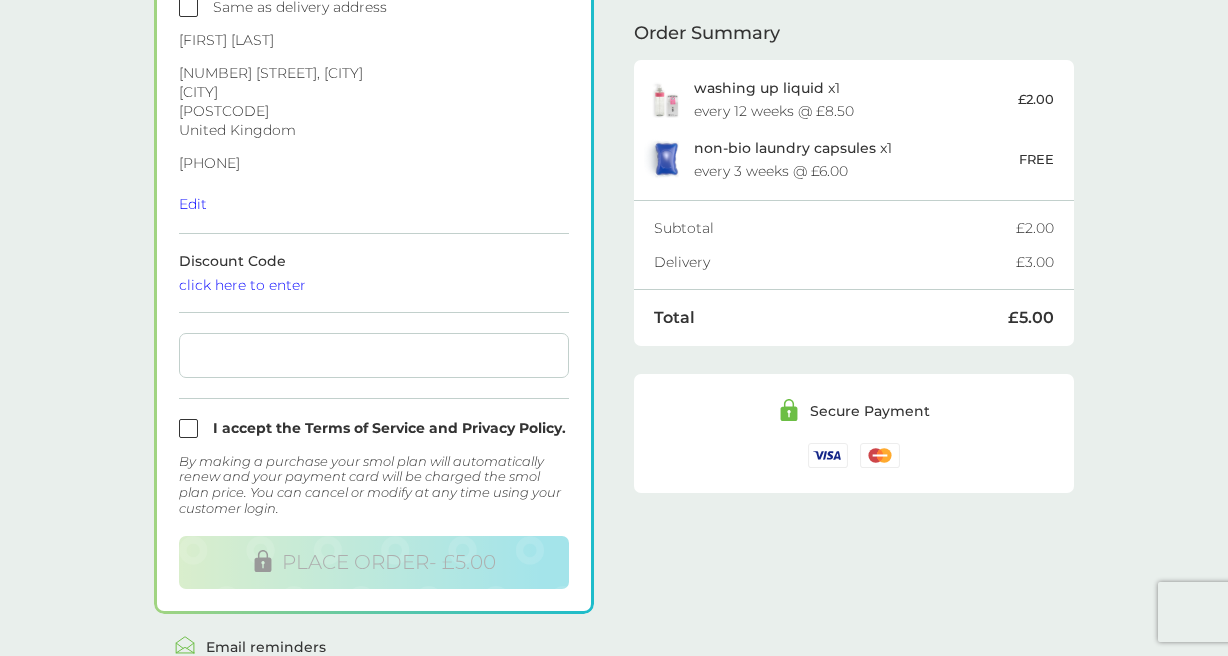 scroll, scrollTop: 772, scrollLeft: 0, axis: vertical 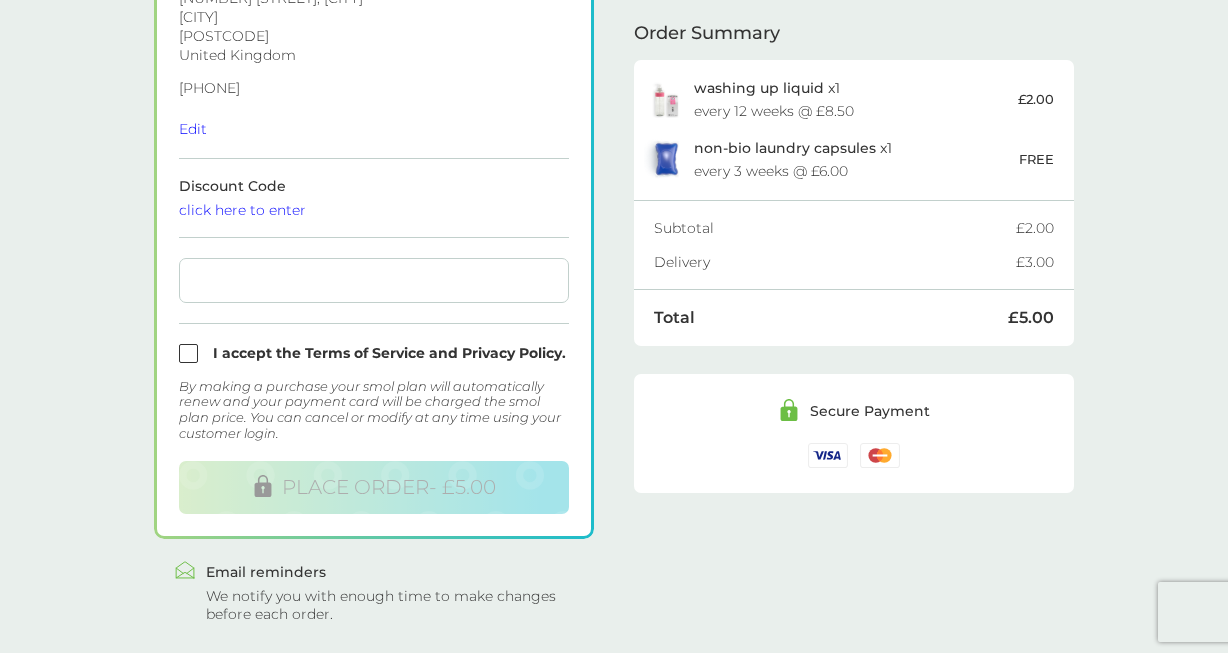 click at bounding box center (374, 353) 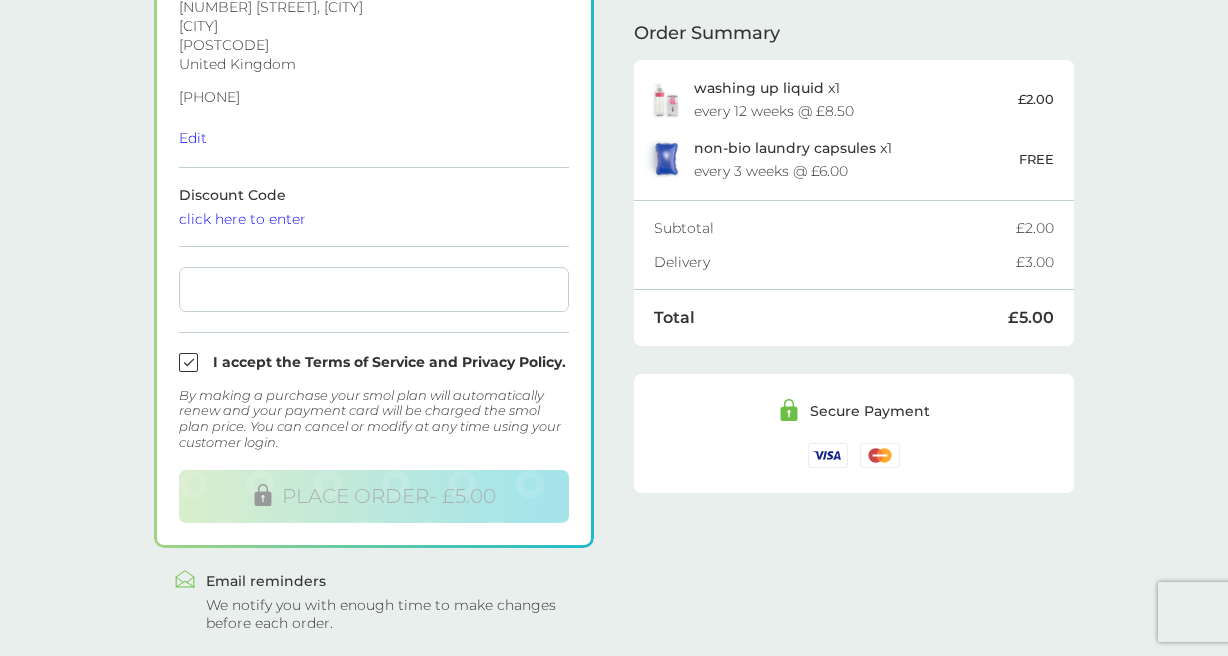 scroll, scrollTop: 827, scrollLeft: 0, axis: vertical 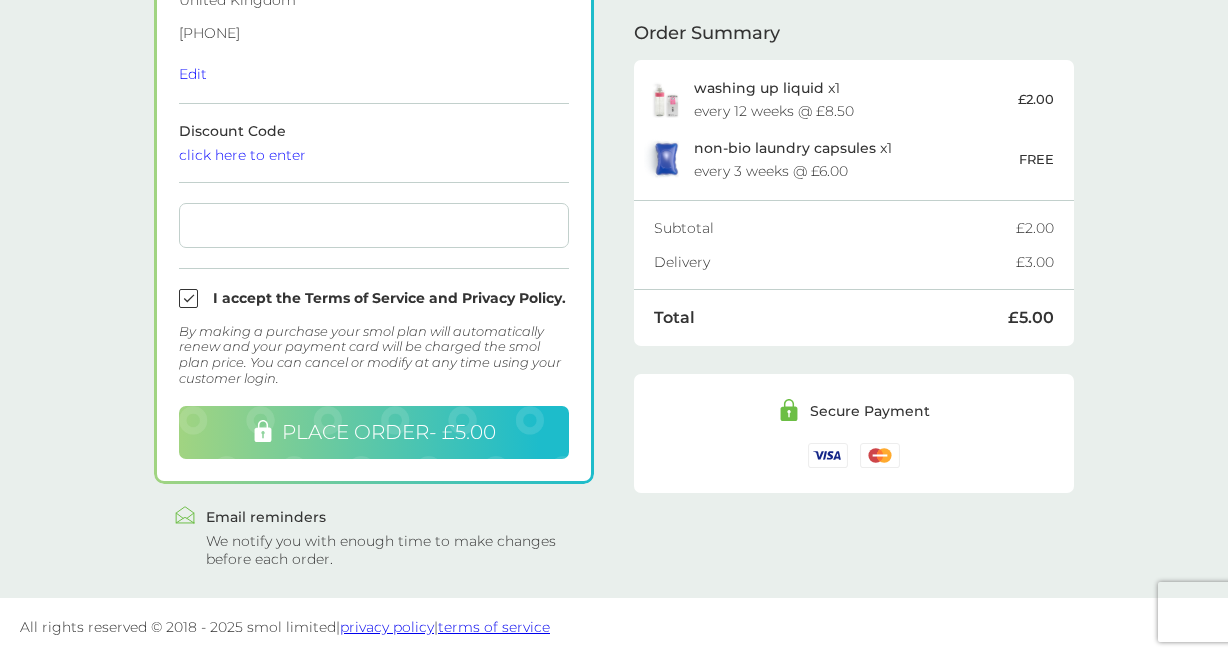 click on "PLACE ORDER  -   £5.00" at bounding box center [389, 432] 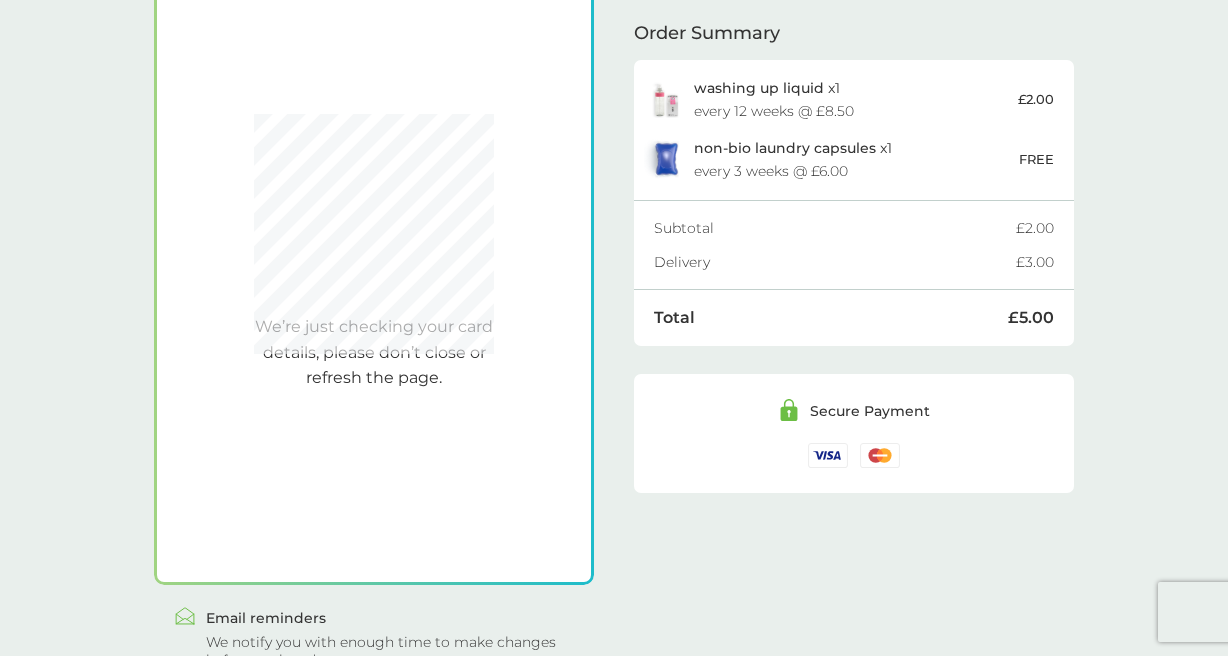 scroll, scrollTop: 572, scrollLeft: 0, axis: vertical 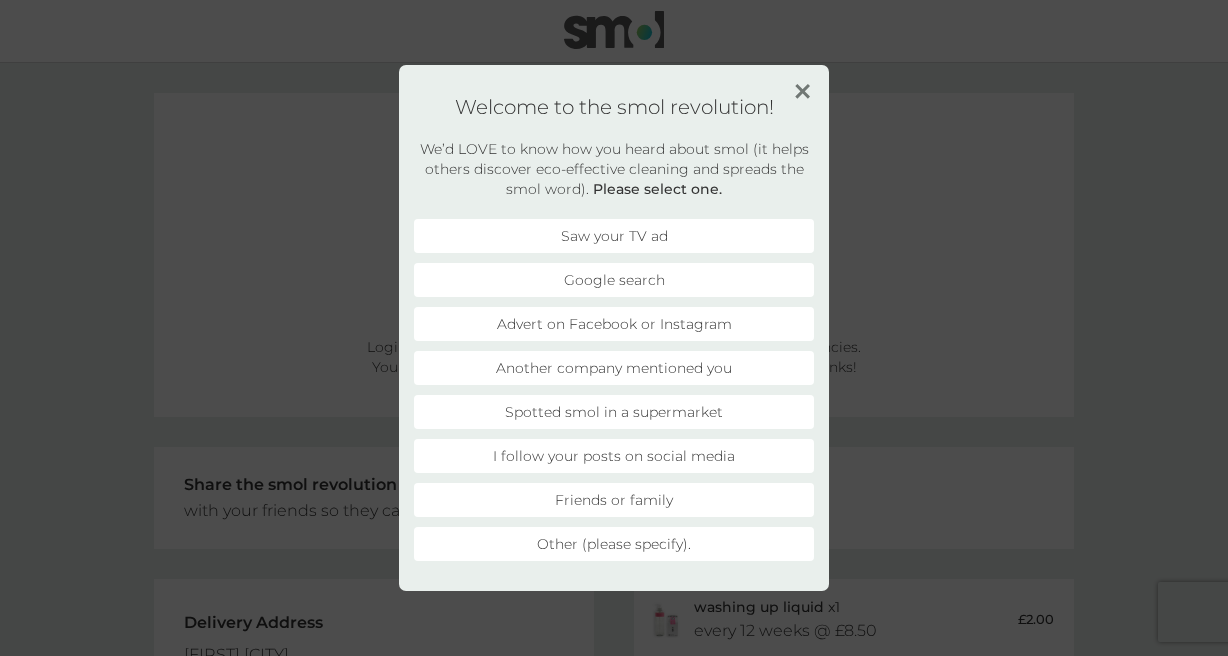click on "Advert on Facebook or Instagram" at bounding box center (614, 324) 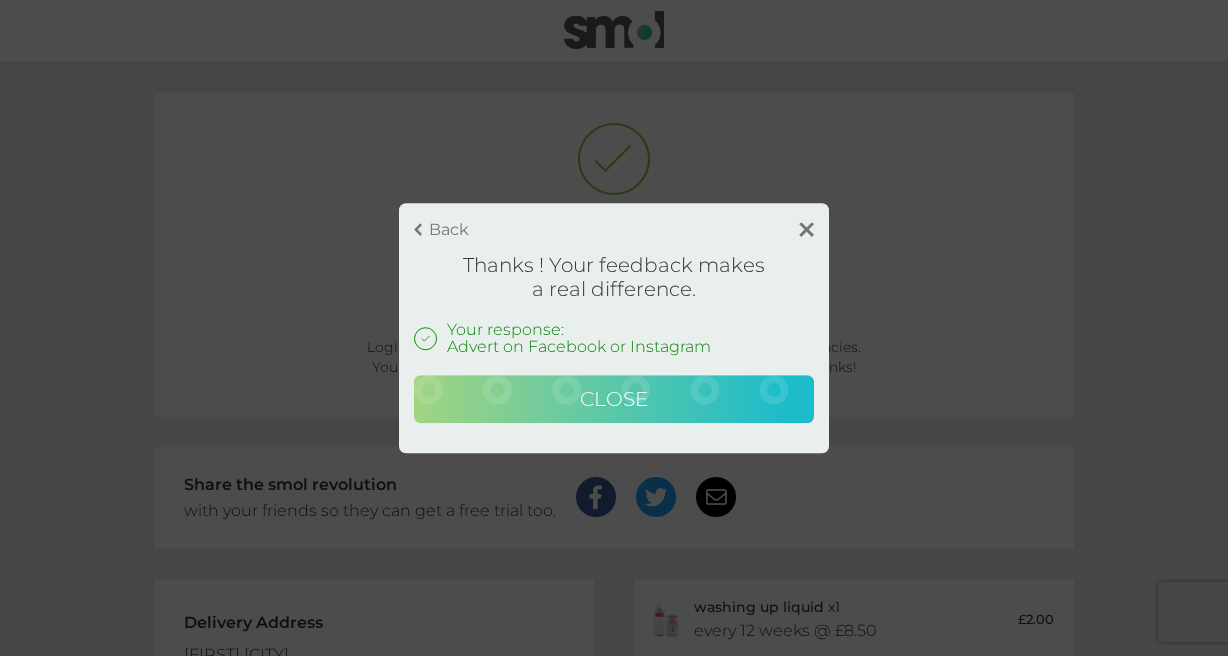click on "Close" at bounding box center [614, 399] 